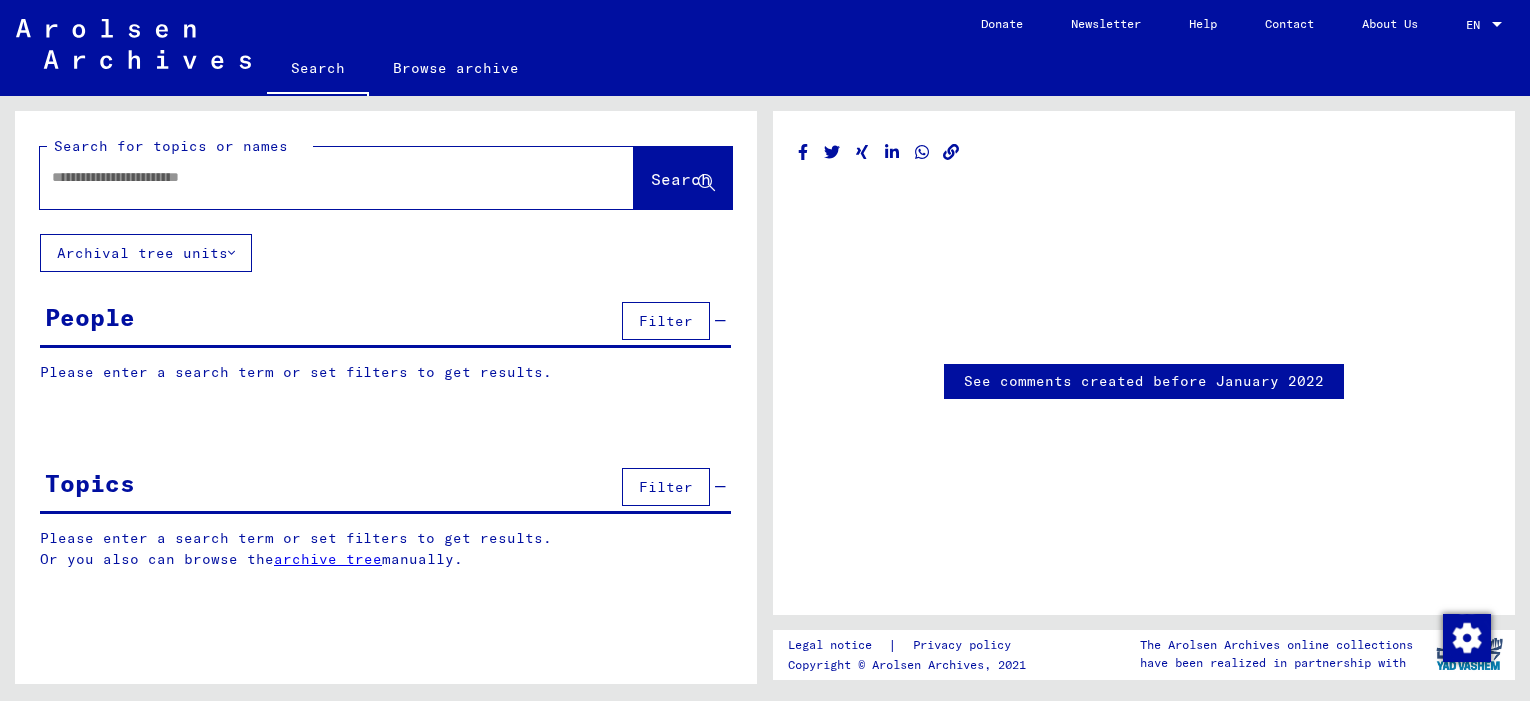 type on "********" 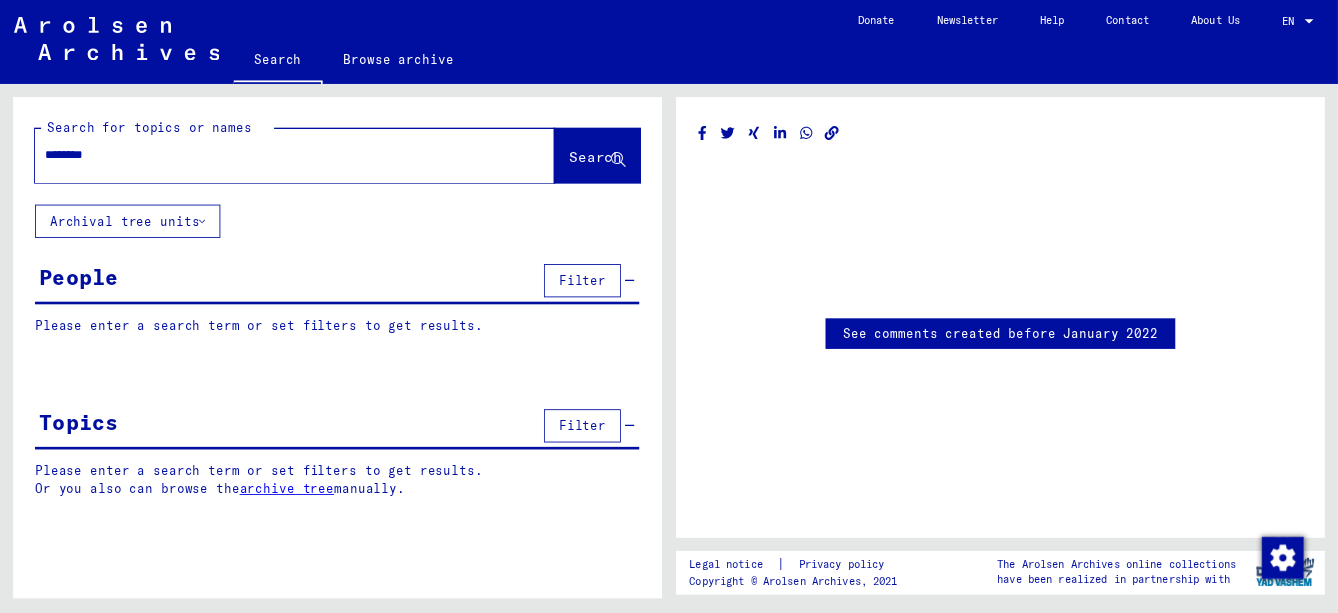 scroll, scrollTop: 0, scrollLeft: 0, axis: both 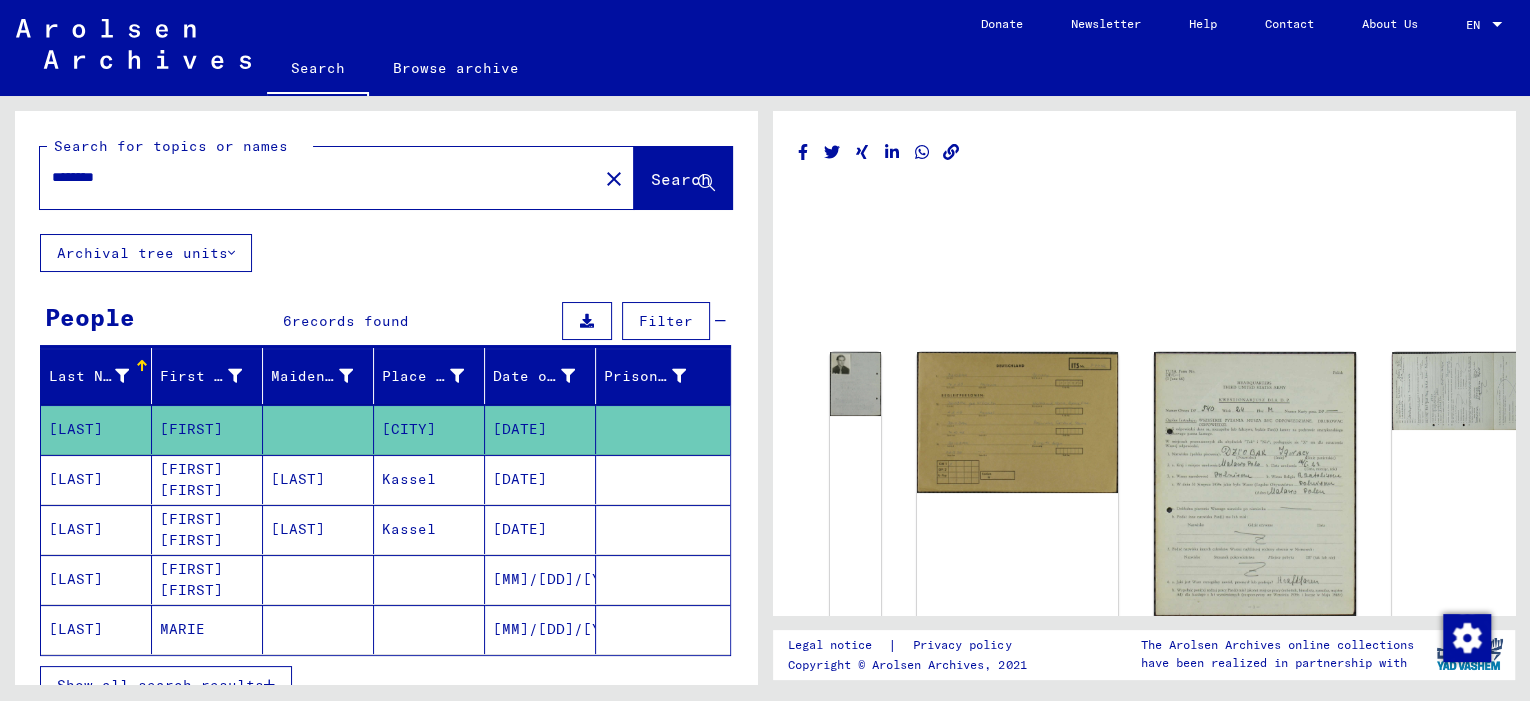 click 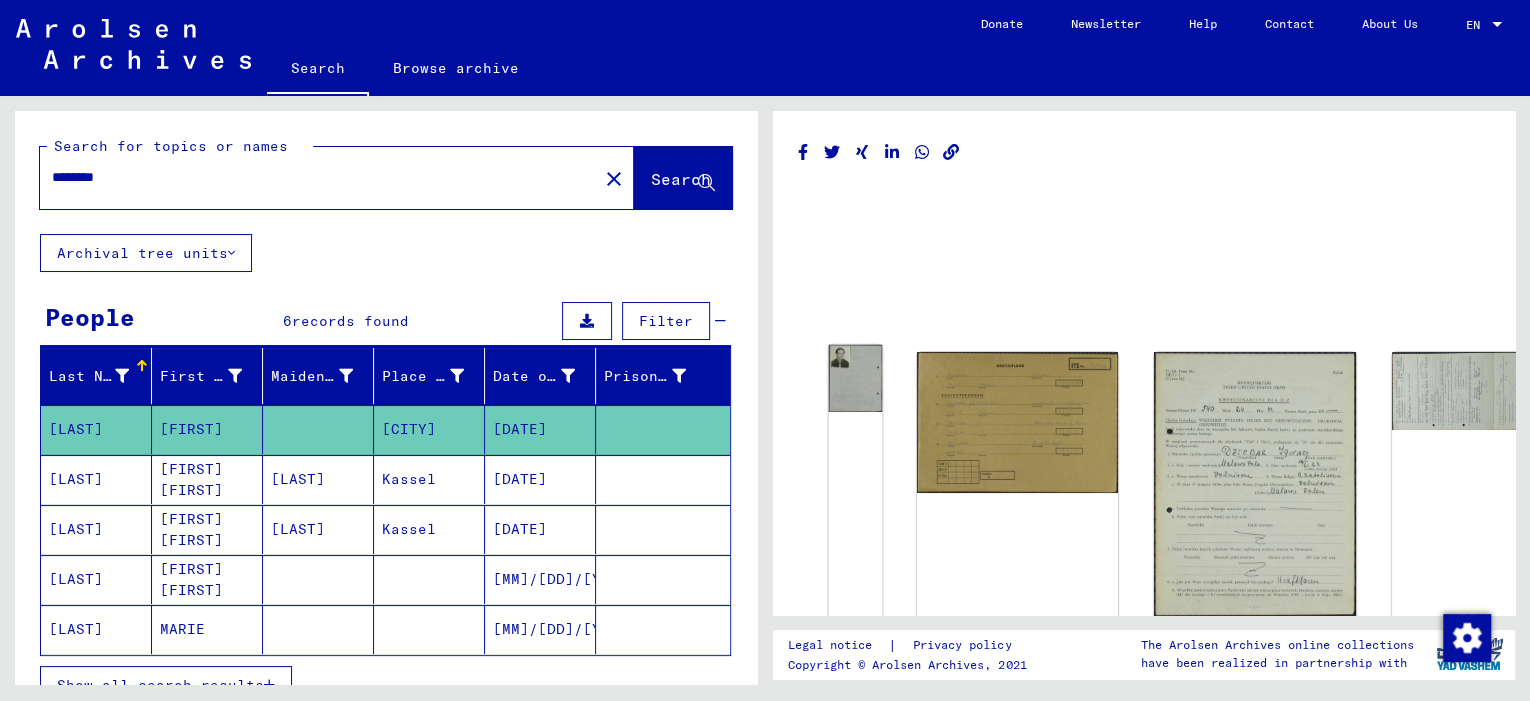 click 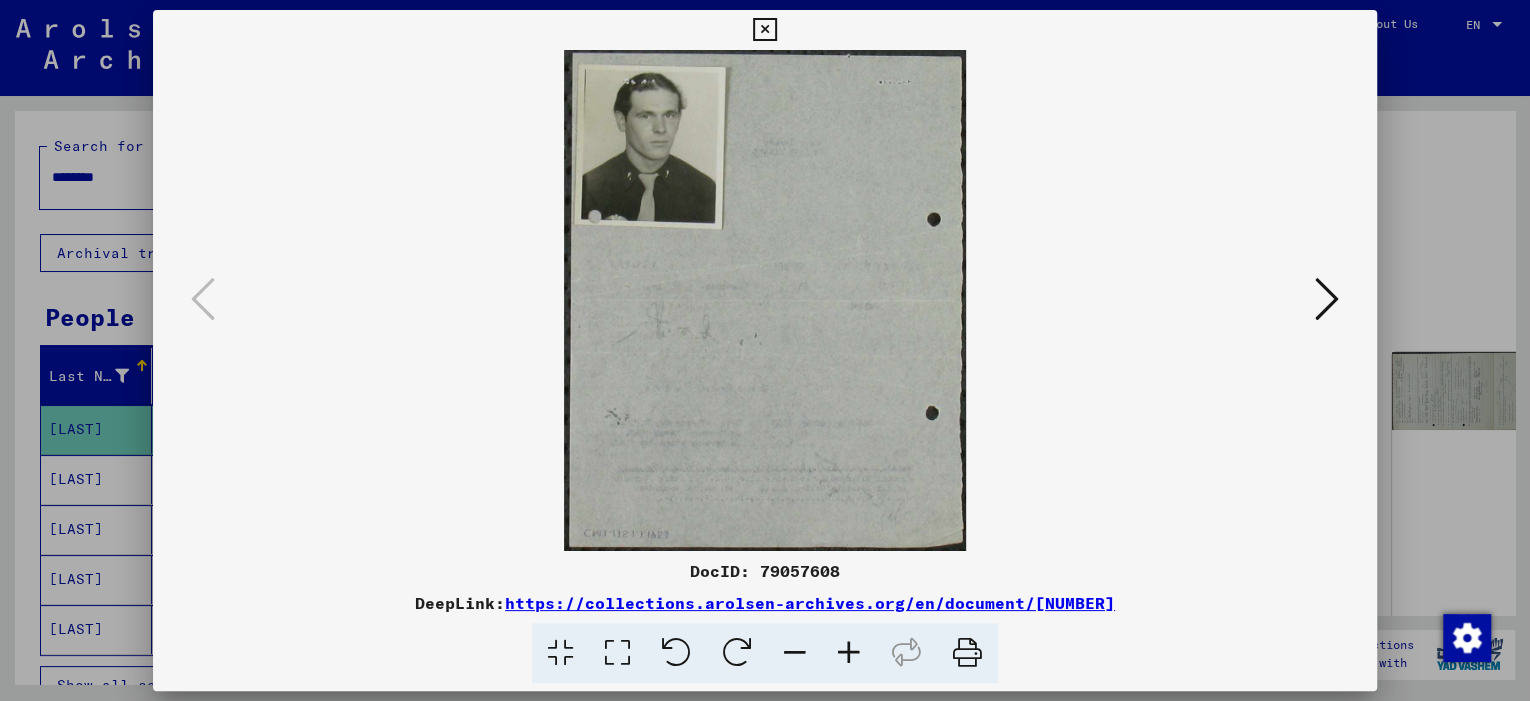 click at bounding box center (764, 30) 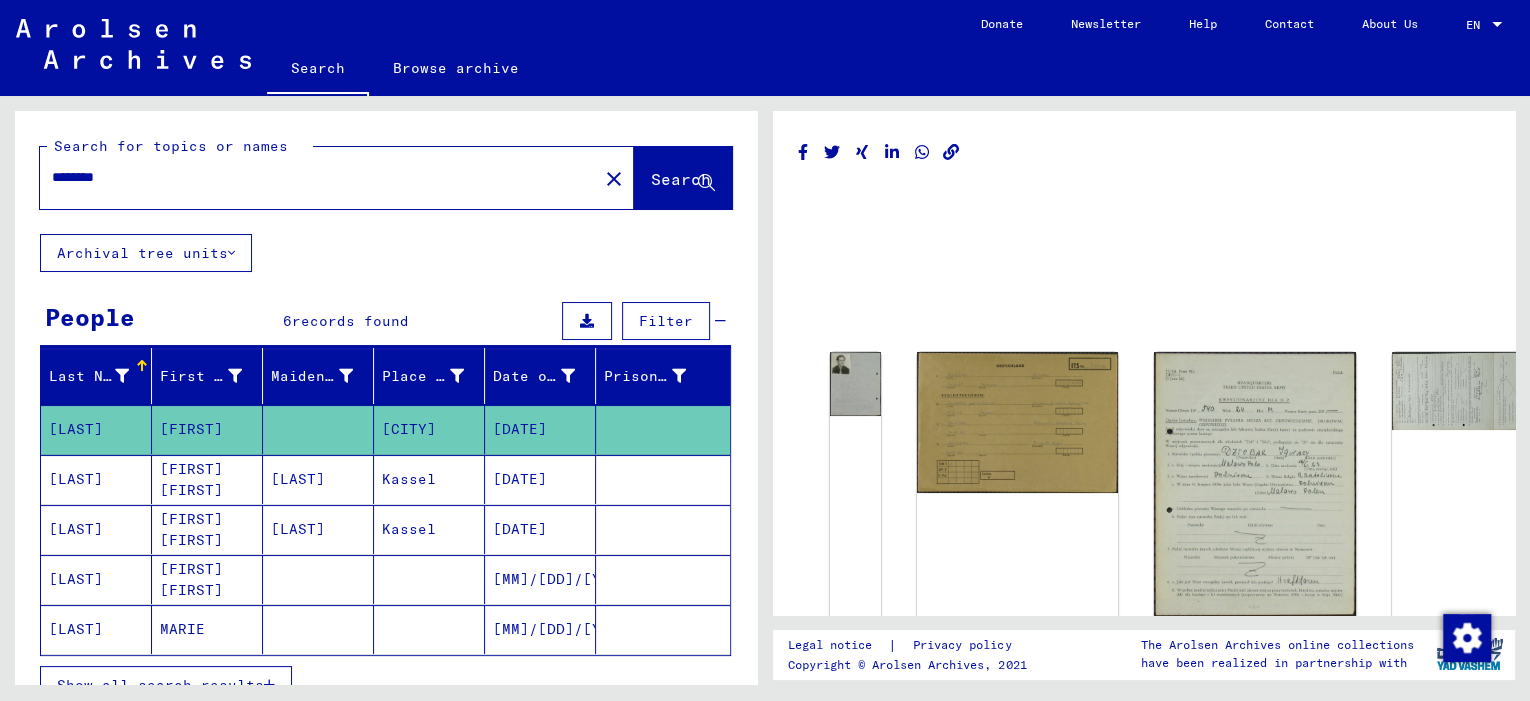 click on "[FIRST] [FIRST]" at bounding box center [207, 529] 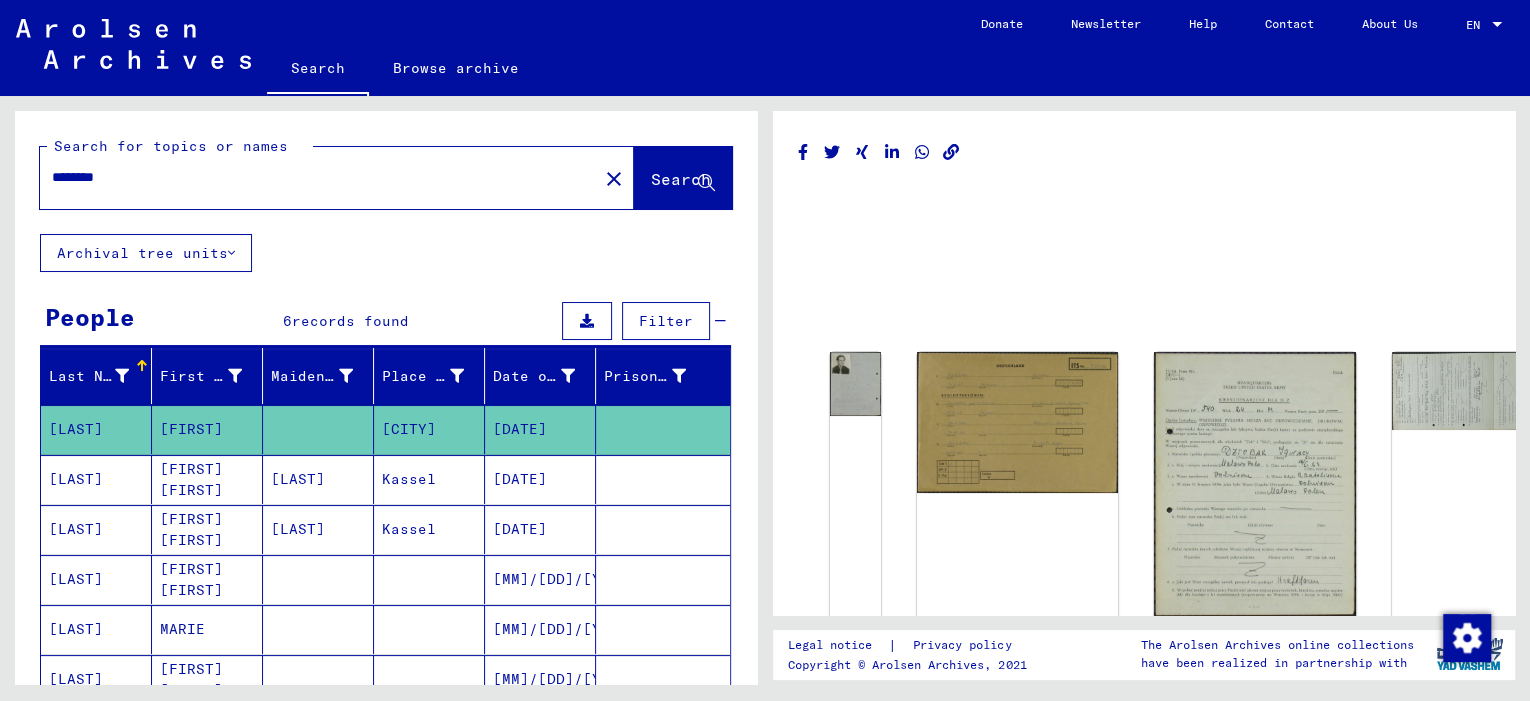 click on "Last Name First Name Maiden Name Place of Birth Date of Birth Prisoner # [LAST] [FIRST] [LAST] [FIRST] [DATE] [LAST] [FIRST] [FIRST] [LAST] [LAST] [DATE] [LAST] [FIRST] [FIRST] [LAST] [LAST] [DATE] [LAST] [FIRST] [FIRST] [DATE] [LAST] [FIRST] [DATE] [LAST] [FIRST] [FIRST] [DATE] 1 – 6 of 6 * of 1 Show less Signature Last Name First Name Maiden Name Place of Birth Date of Birth Prisoner # Father (adoptive father) Mother (adoptive mother) Religion Nationality Occupaton Place of incarceration Date of decease Last residence Last residence (Country) Last residence (District) Last residence (Province) Last residence (Town) Last residence (Part of town) Last residence (Street) Last residence (House number) 3.2.1.1 - Files with names from [LAST] [LAST] [LAST] [LAST] [LAST] [DATE] Roman Catholic Polish 3.2.1.1 - Files with names from [LAST] [LAST] [FIRST] [FIRST] [LAST] [LAST] [LAST] [DATE]" at bounding box center [386, 592] 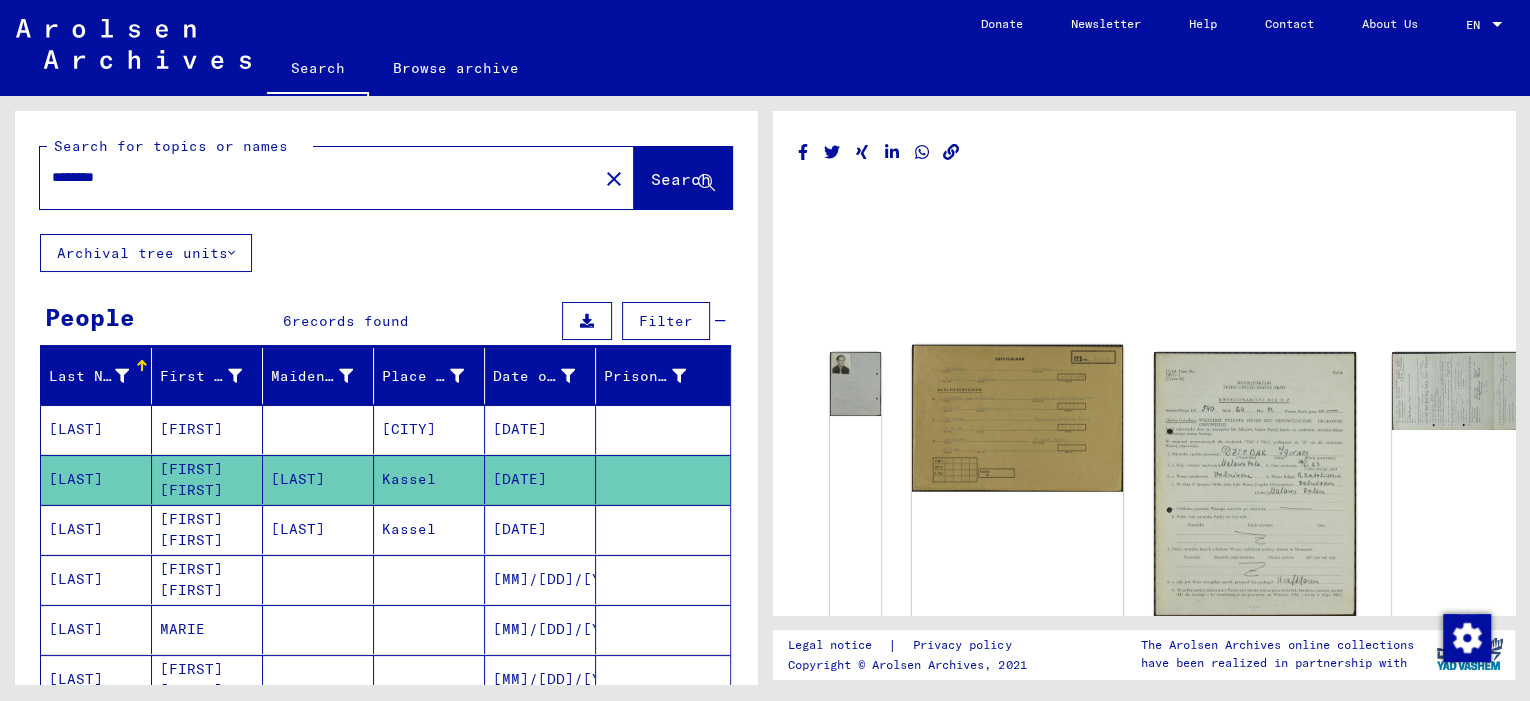 click 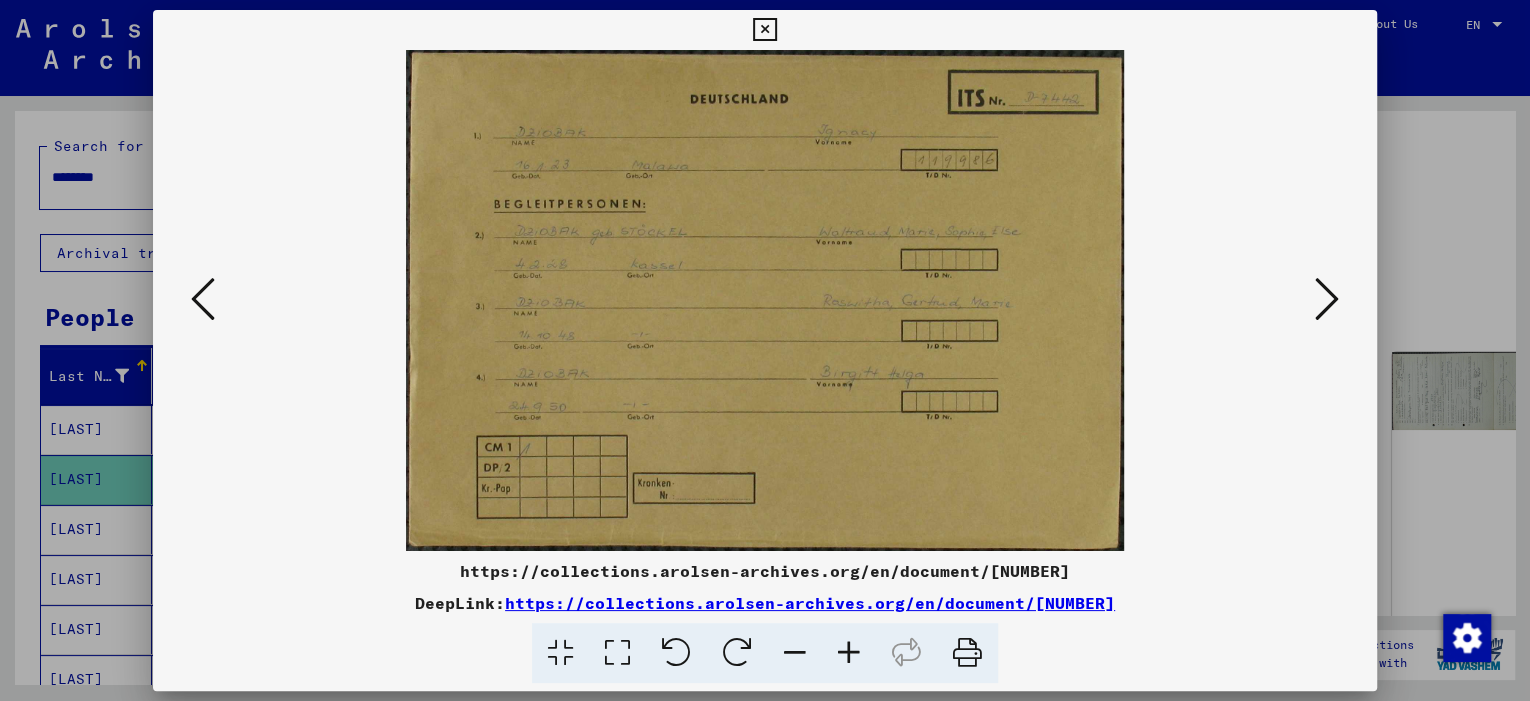 click at bounding box center (1327, 299) 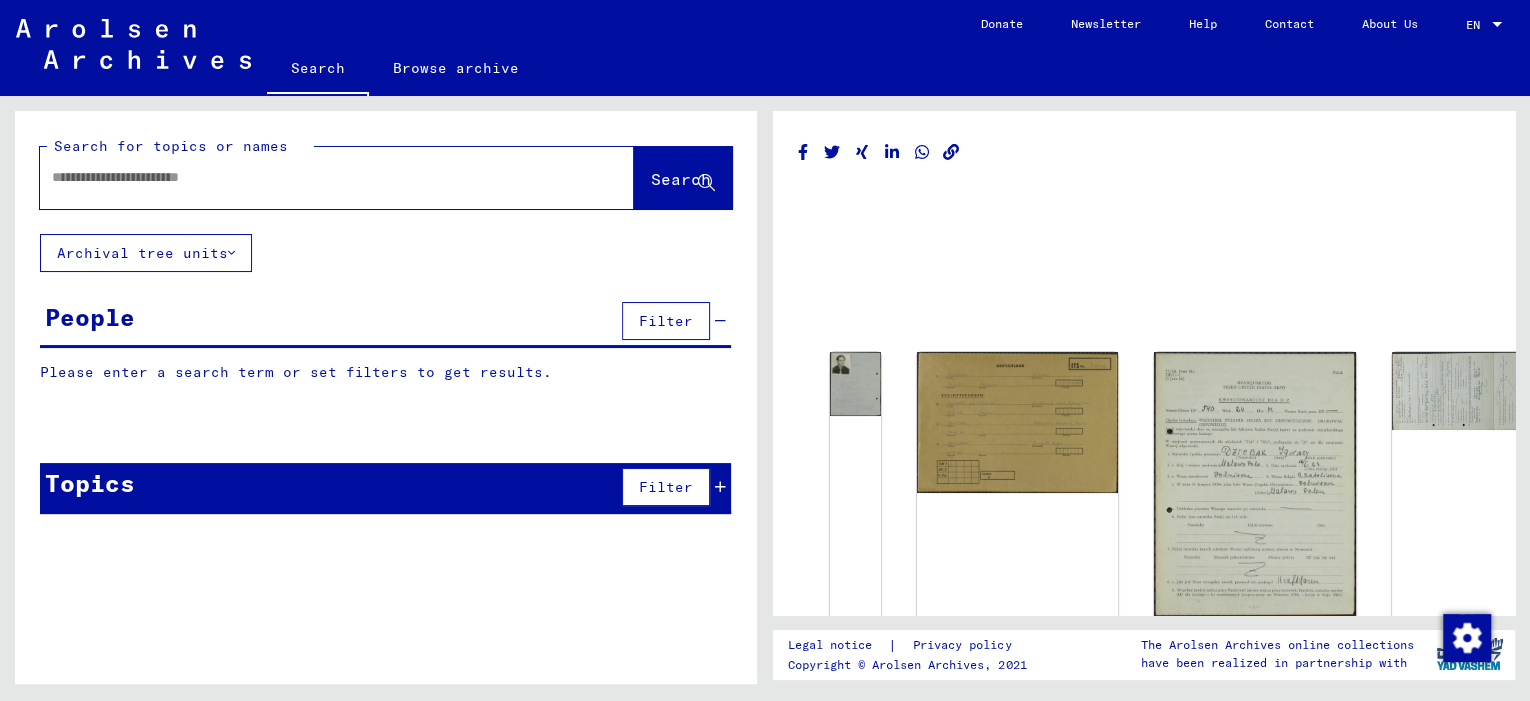 click at bounding box center (319, 177) 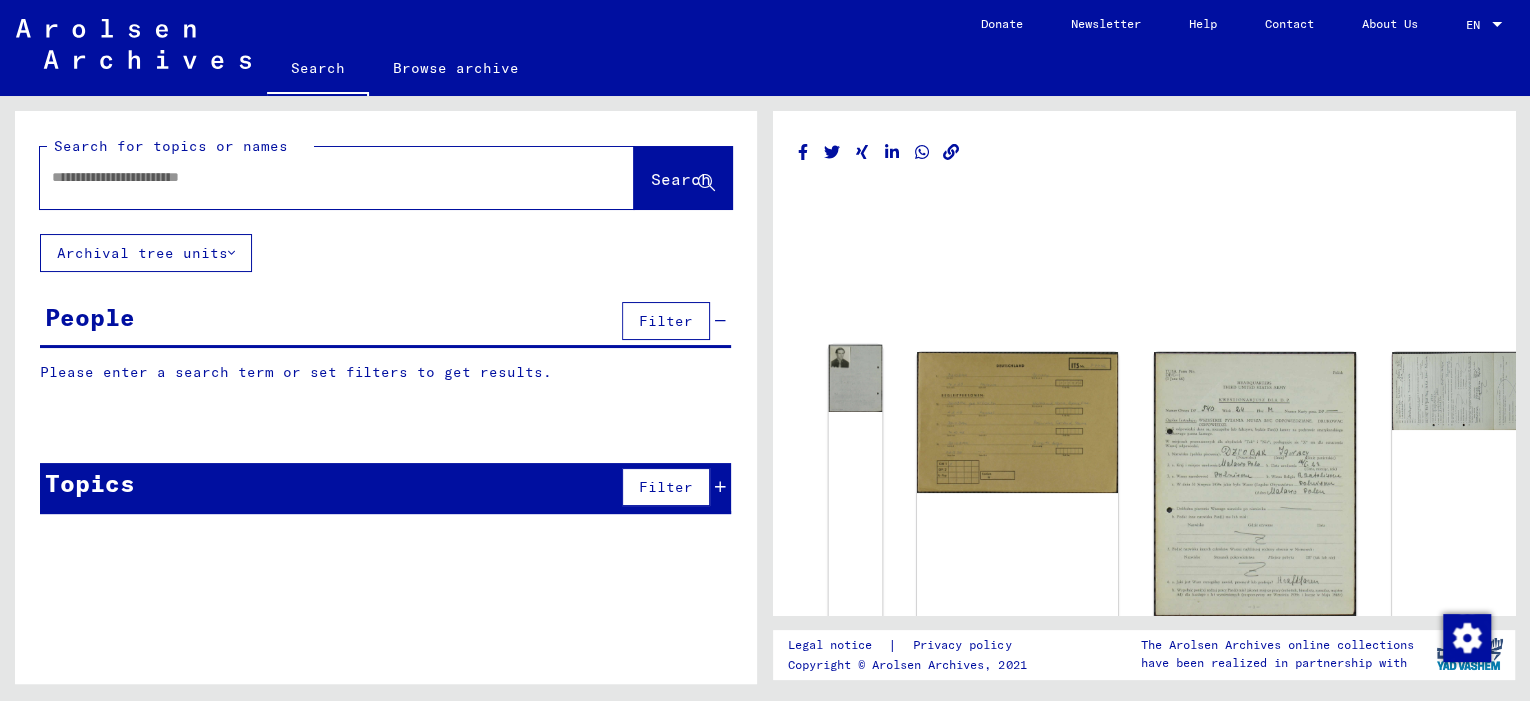 click 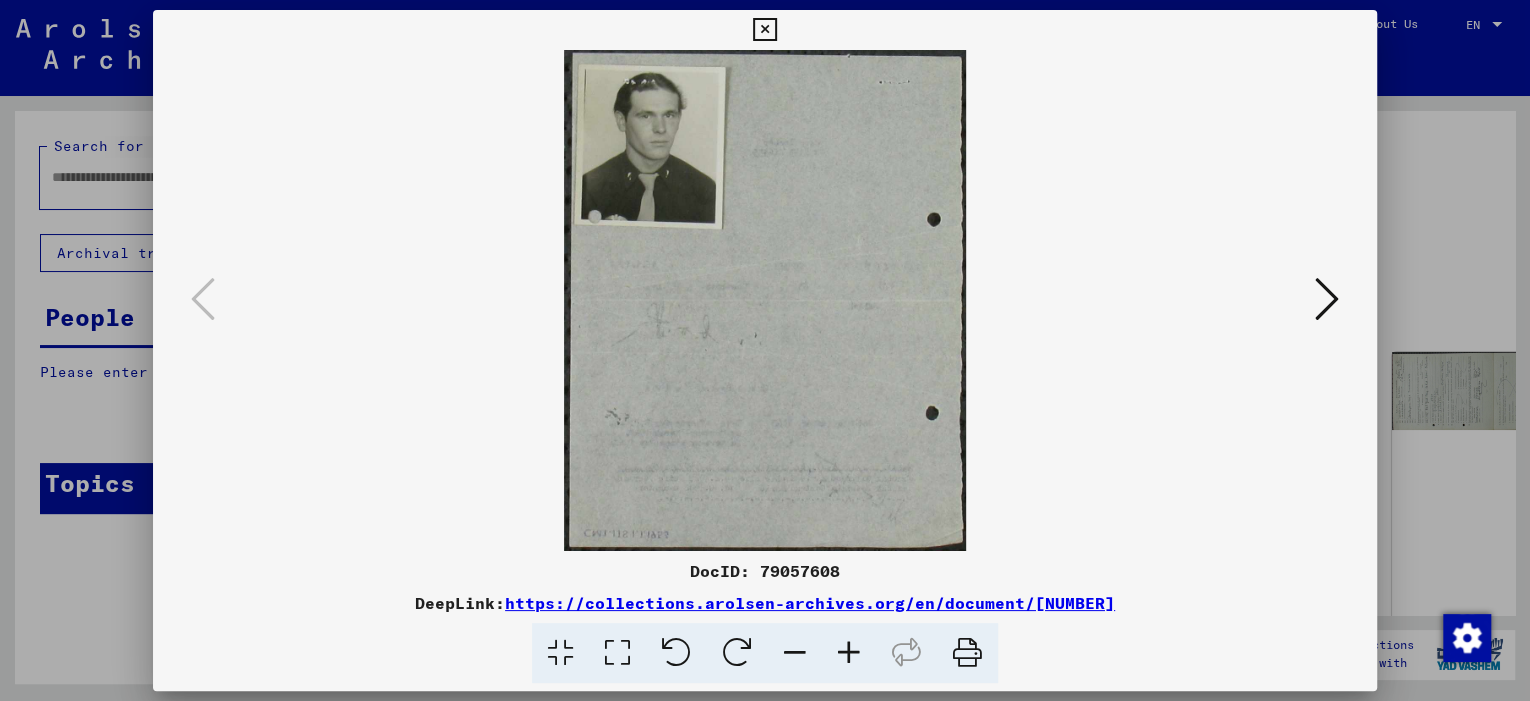 click at bounding box center [1327, 299] 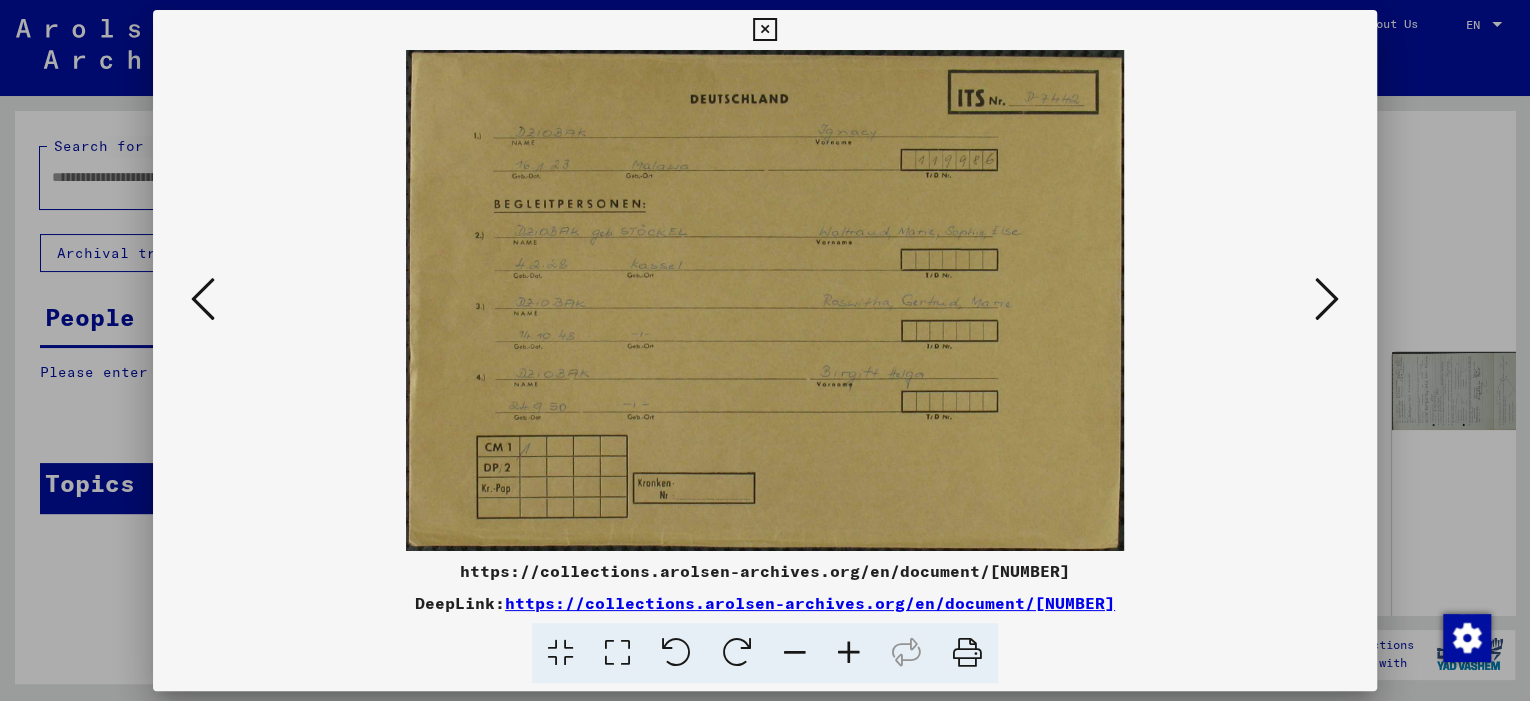 click at bounding box center (1327, 299) 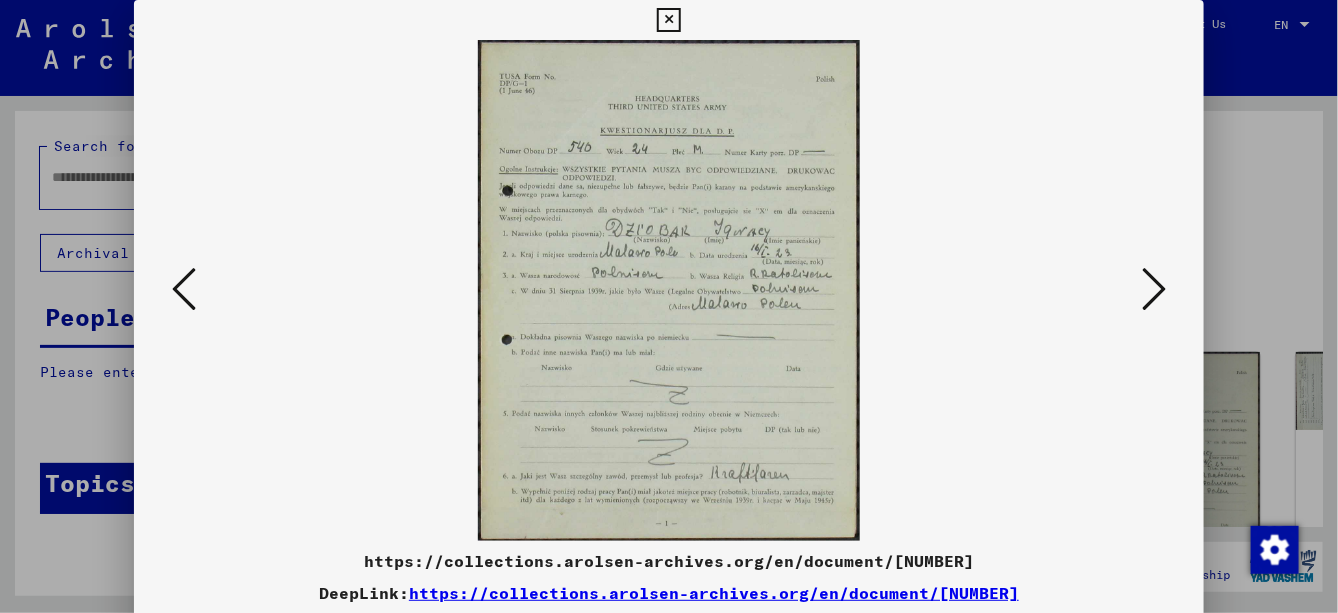 click at bounding box center [668, 20] 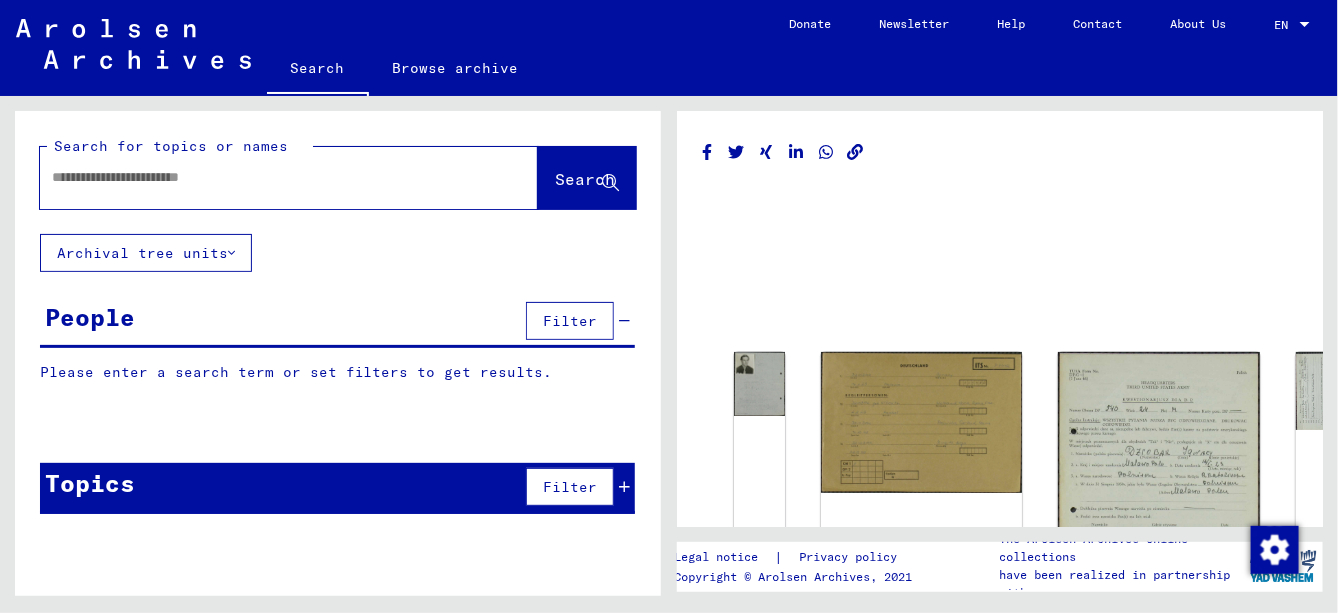 click at bounding box center (271, 177) 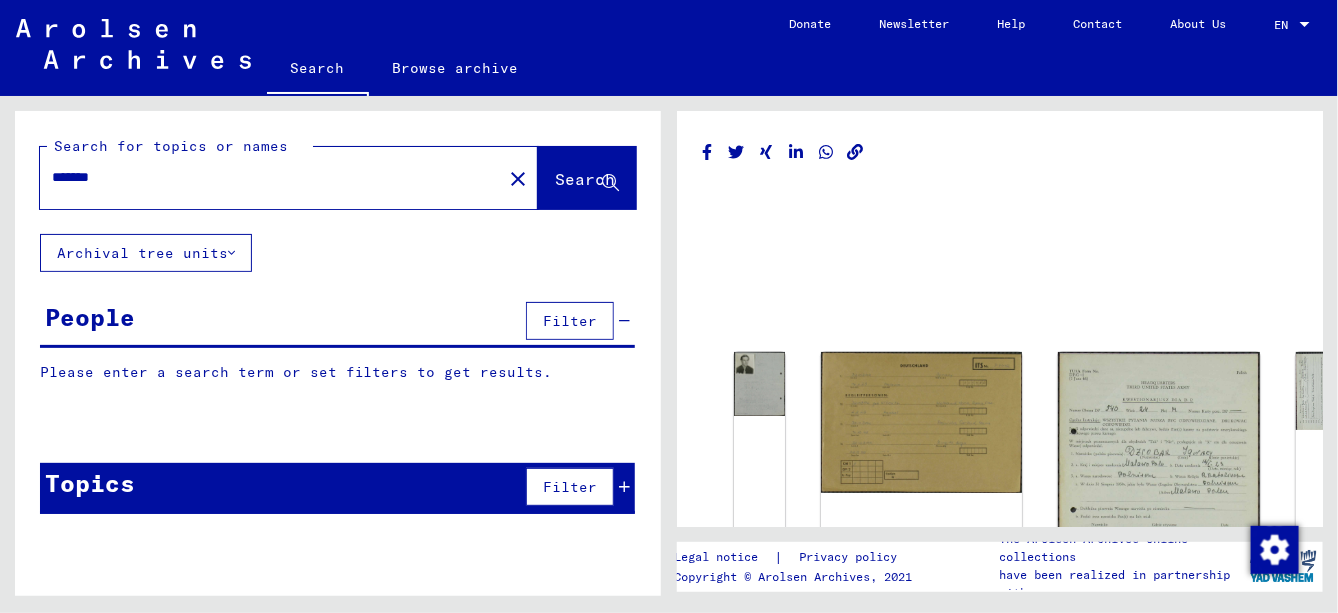 type on "*******" 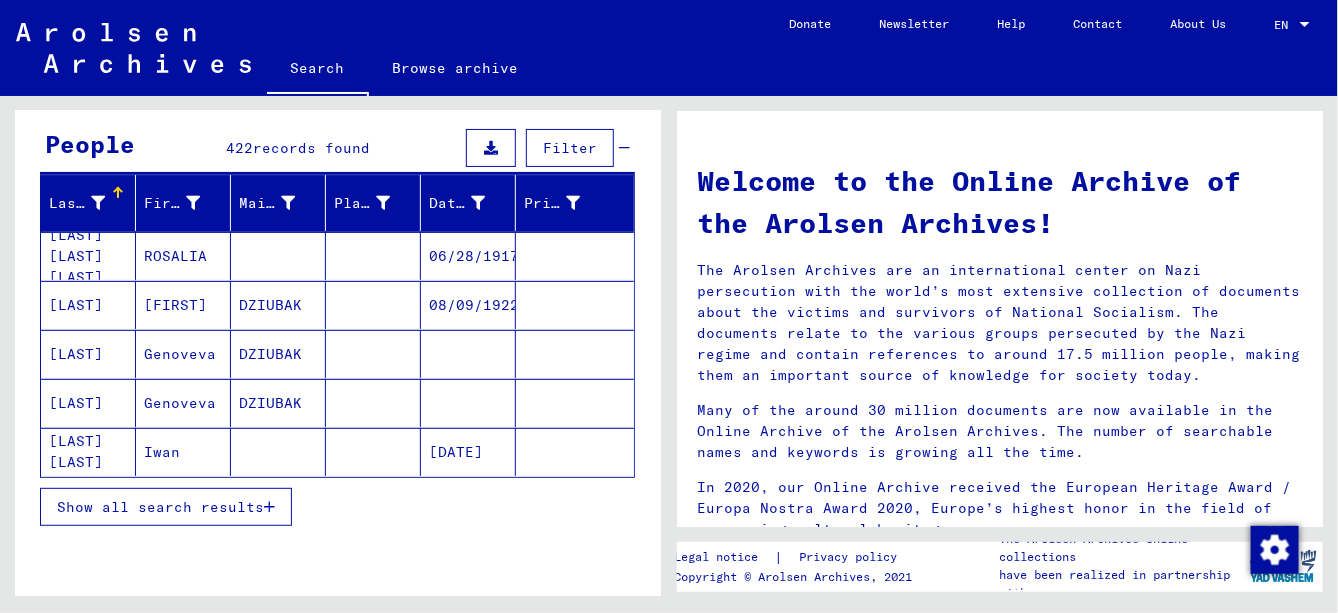 scroll, scrollTop: 150, scrollLeft: 0, axis: vertical 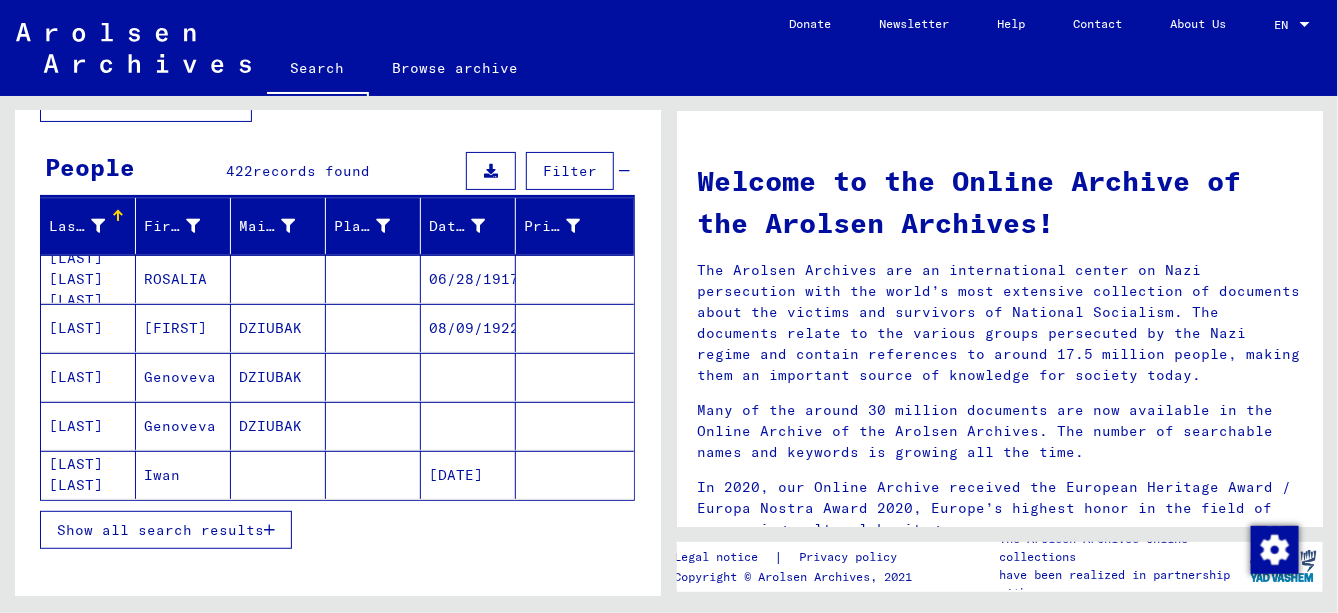 click on "[LAST] [LAST] [LAST]" at bounding box center [88, 328] 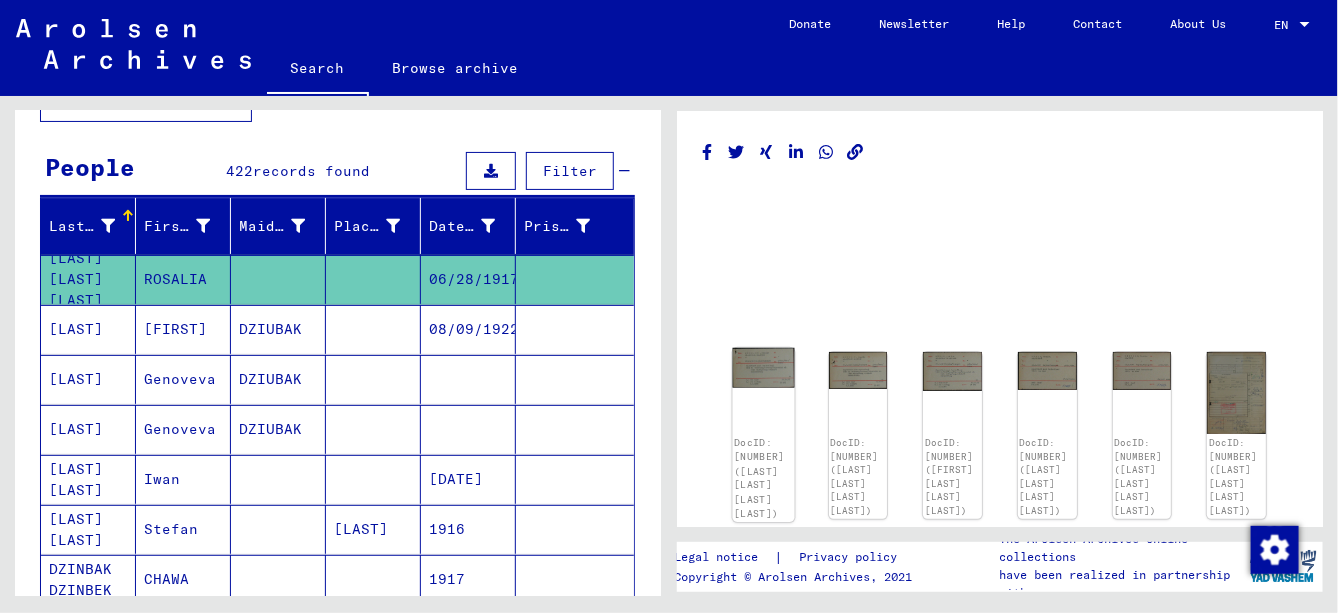 click 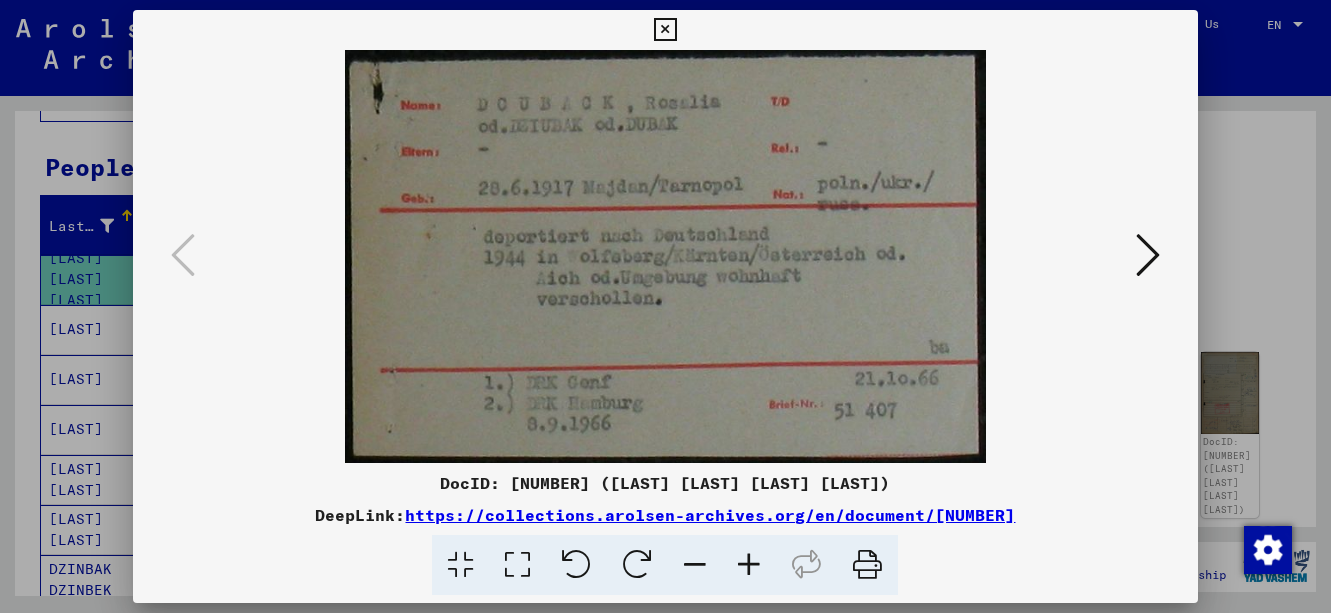 click at bounding box center [1148, 255] 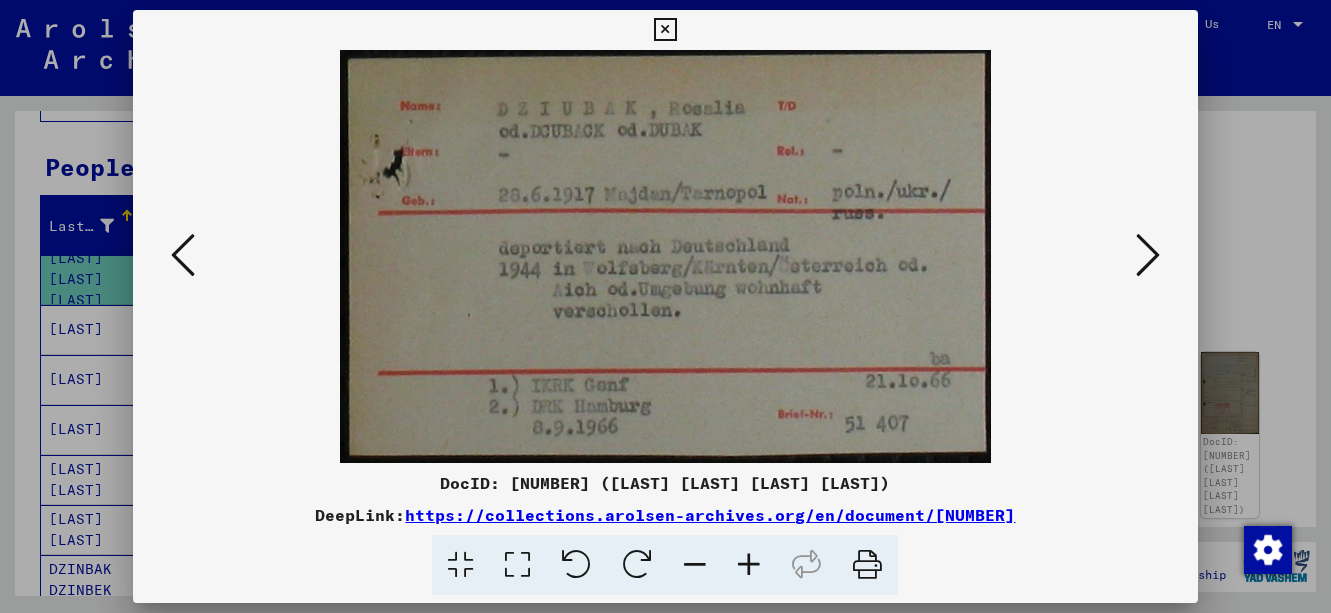 click at bounding box center [1148, 255] 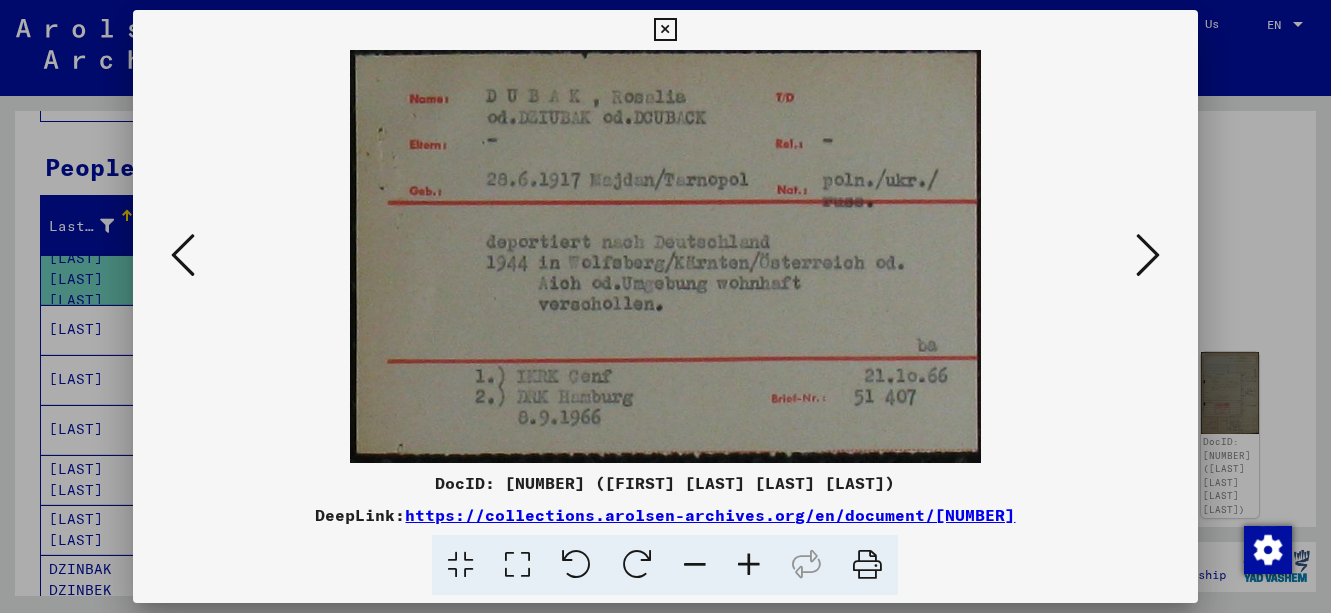 click at bounding box center (1148, 255) 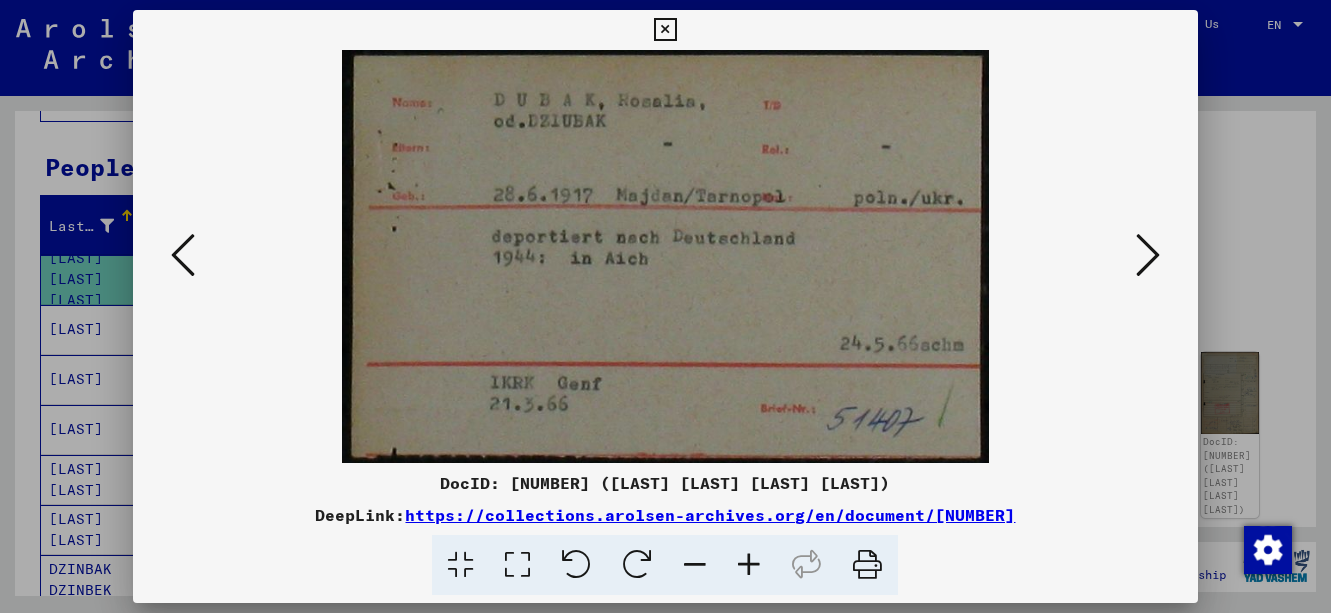 click at bounding box center [1148, 255] 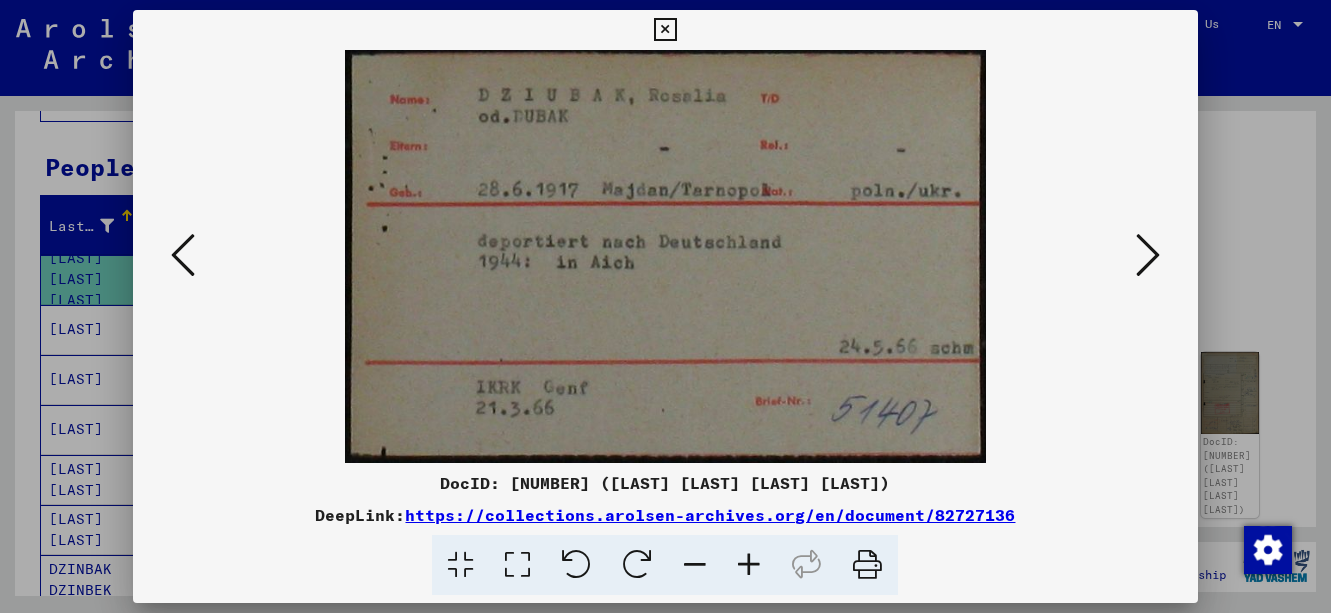 click at bounding box center [1148, 255] 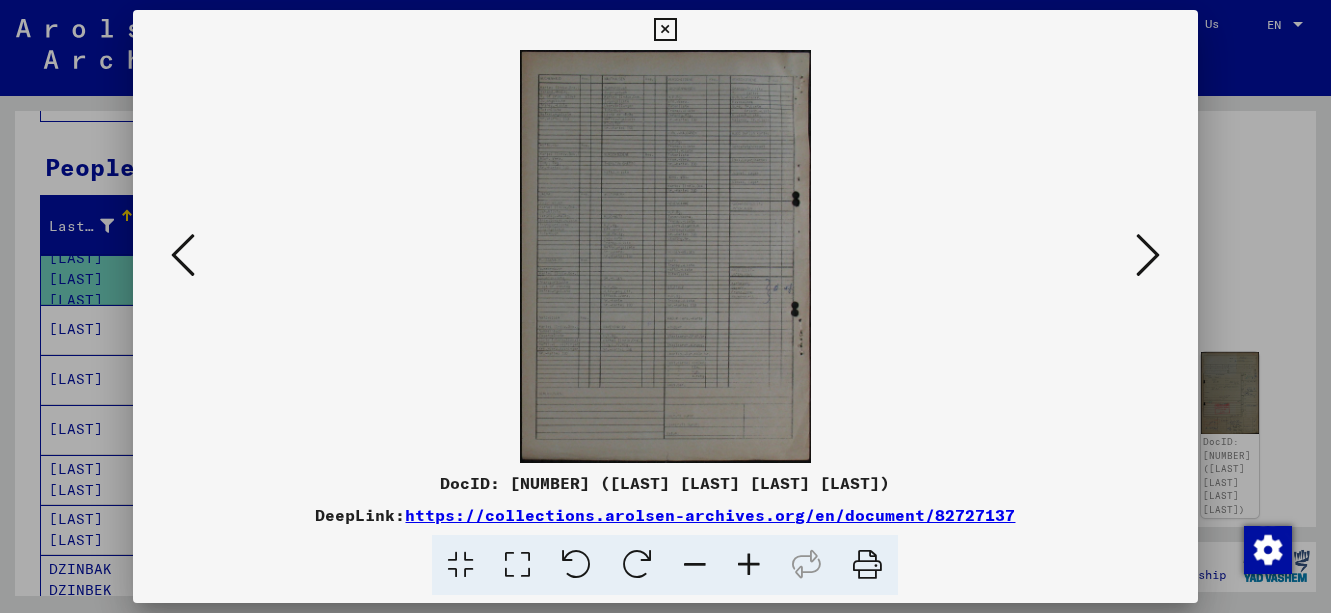 click at bounding box center [1148, 255] 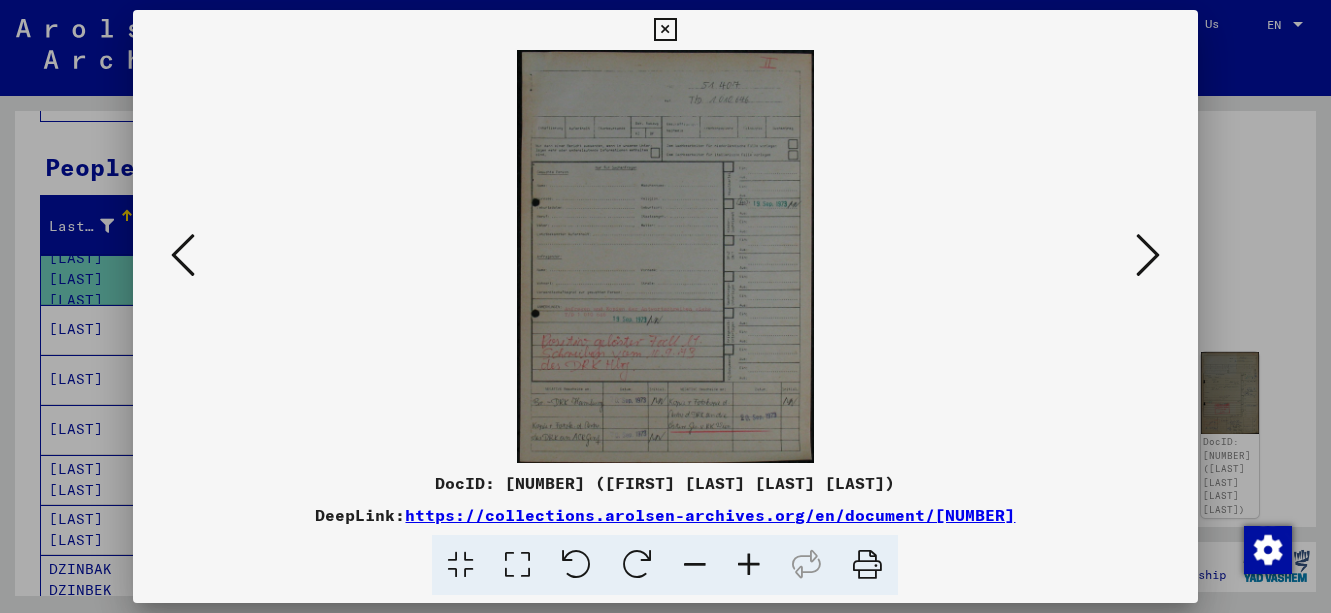 click at bounding box center (665, 30) 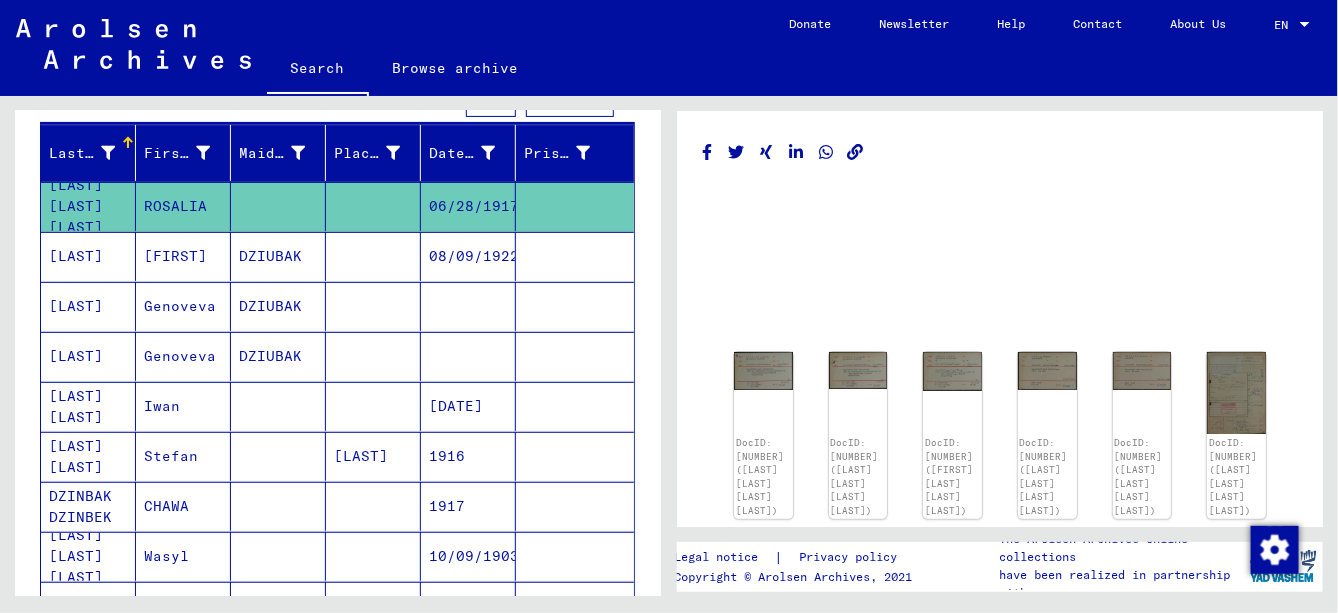 scroll, scrollTop: 350, scrollLeft: 0, axis: vertical 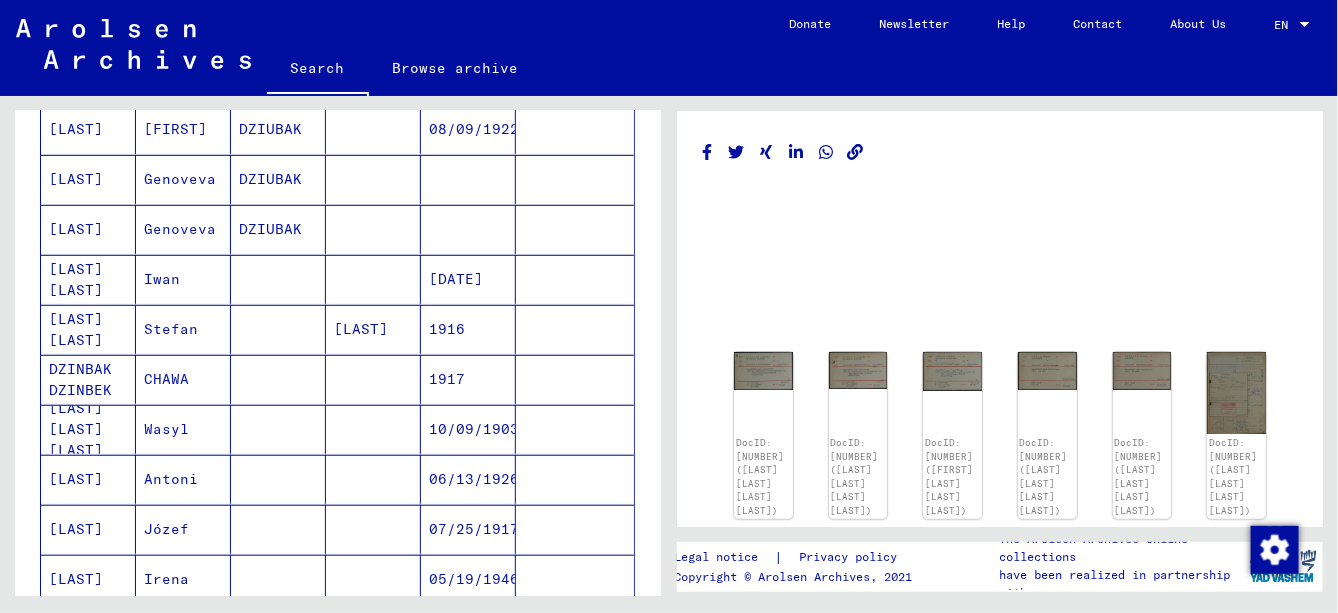 click at bounding box center (373, 429) 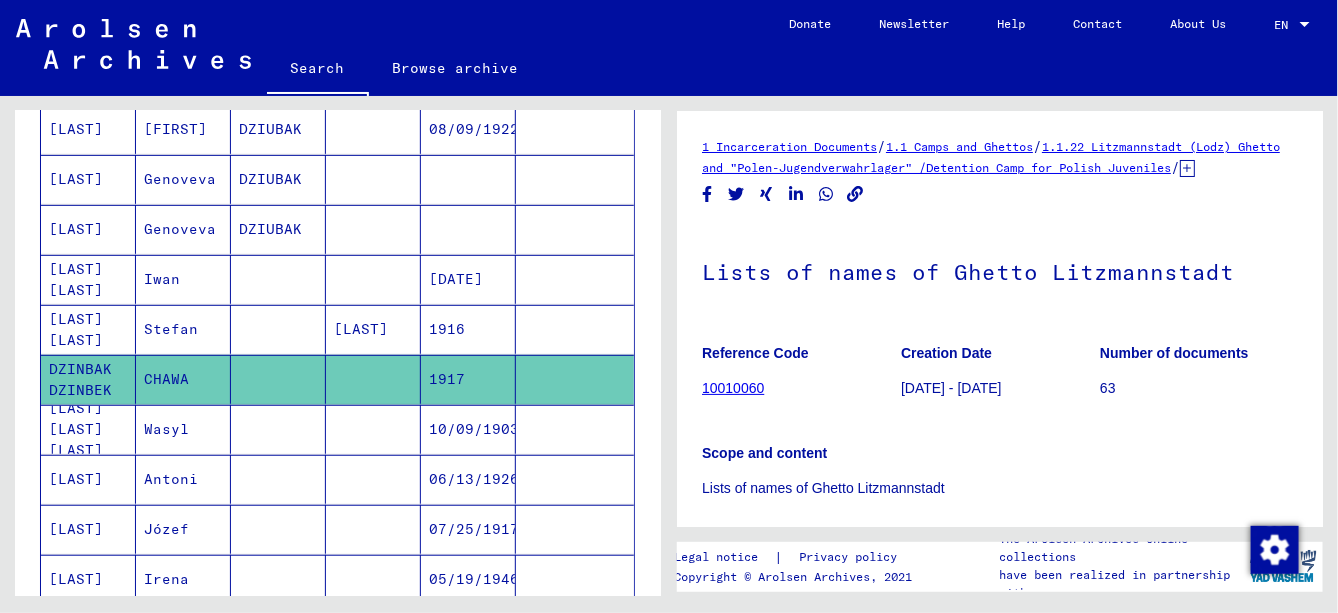 scroll, scrollTop: 0, scrollLeft: 0, axis: both 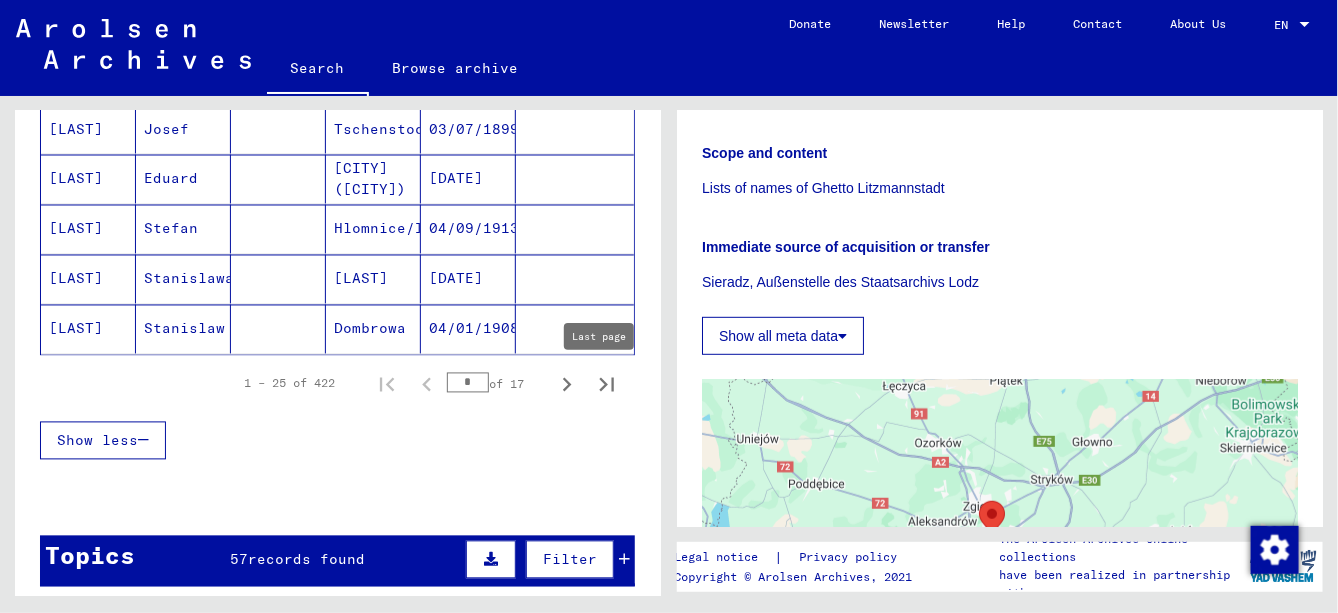click 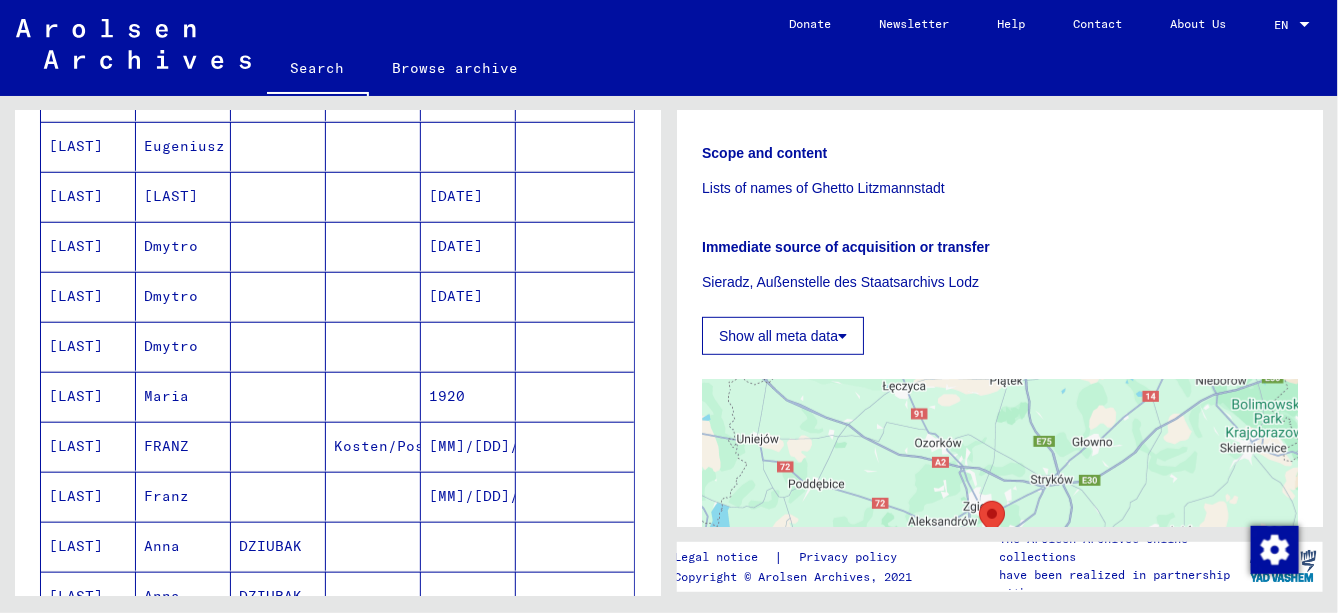 scroll, scrollTop: 500, scrollLeft: 0, axis: vertical 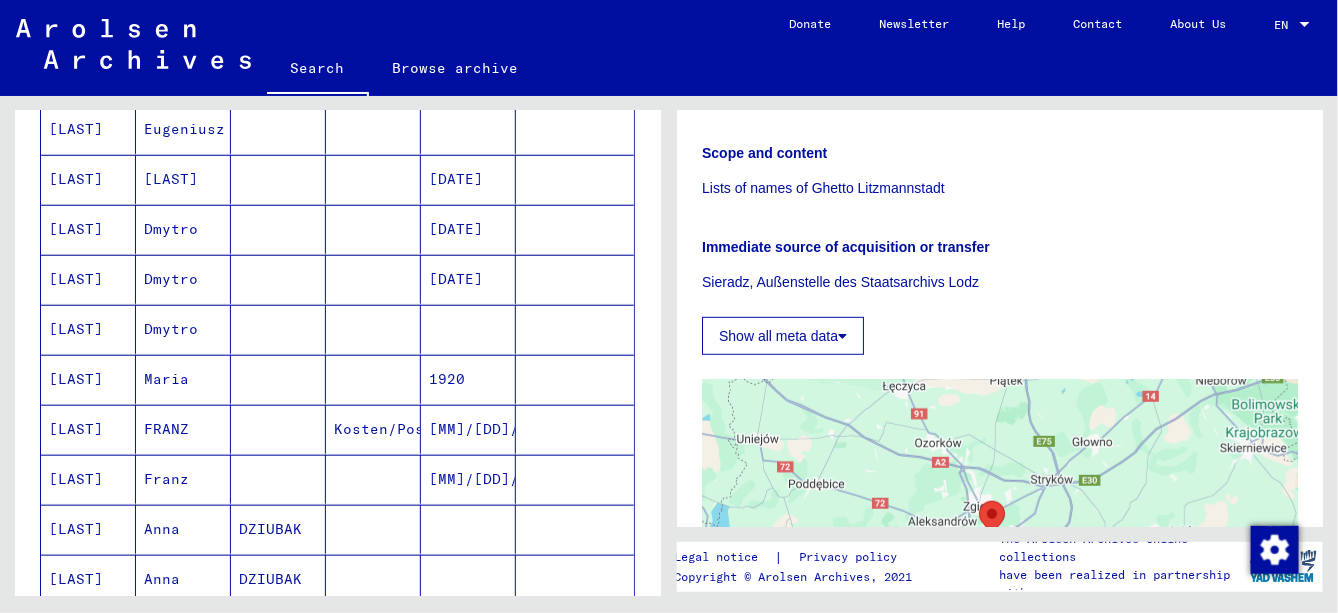 click on "DZIUBAK" at bounding box center [278, 579] 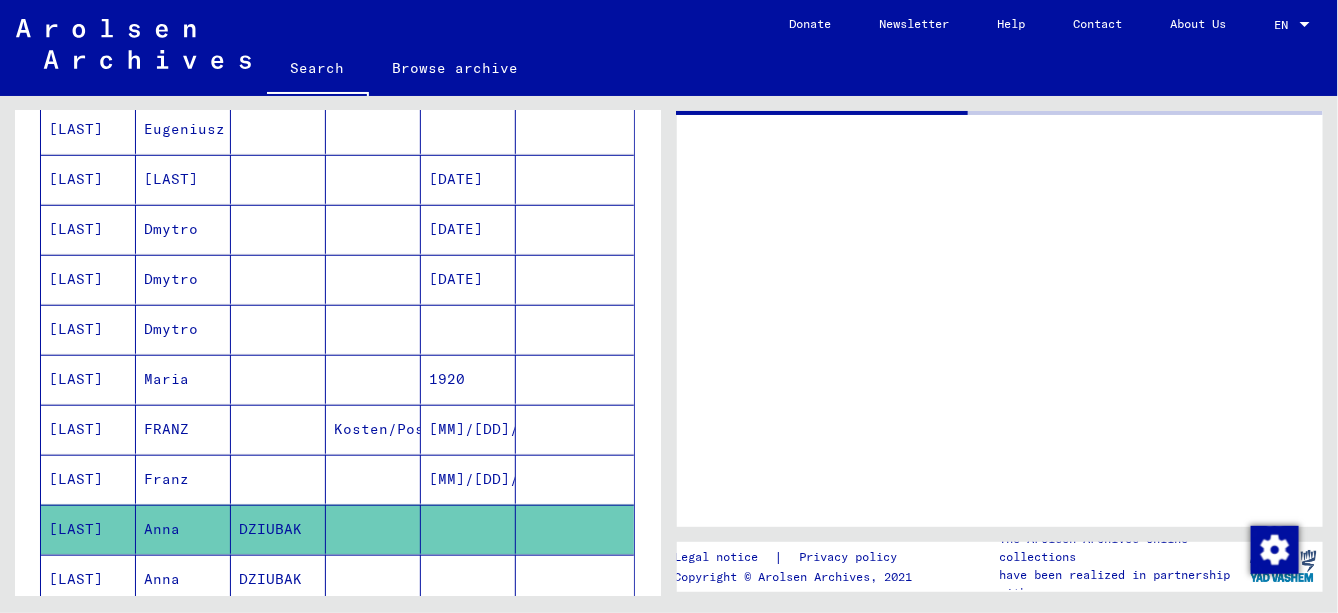 scroll, scrollTop: 0, scrollLeft: 0, axis: both 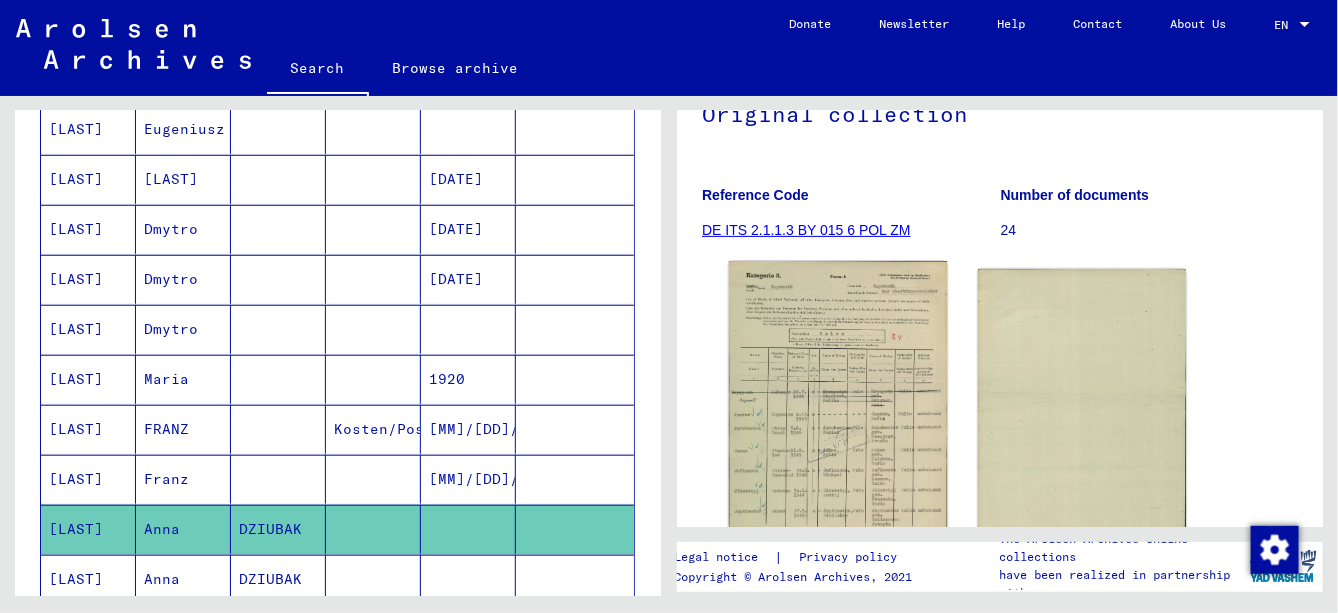 click 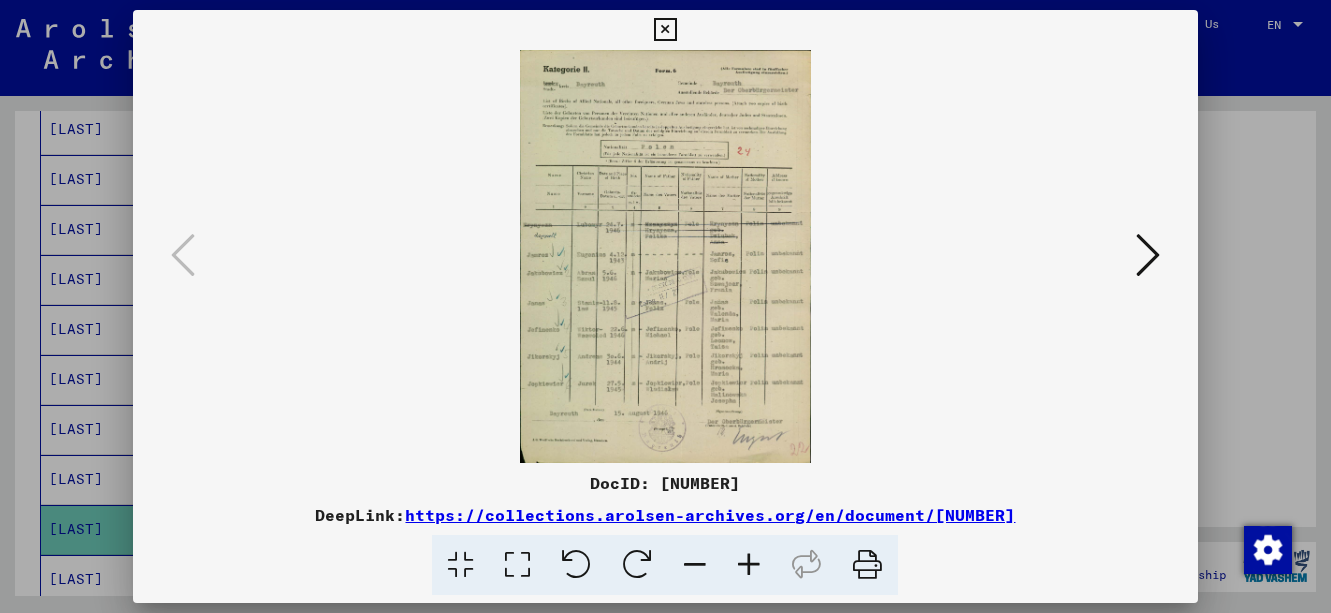 click at bounding box center (1148, 255) 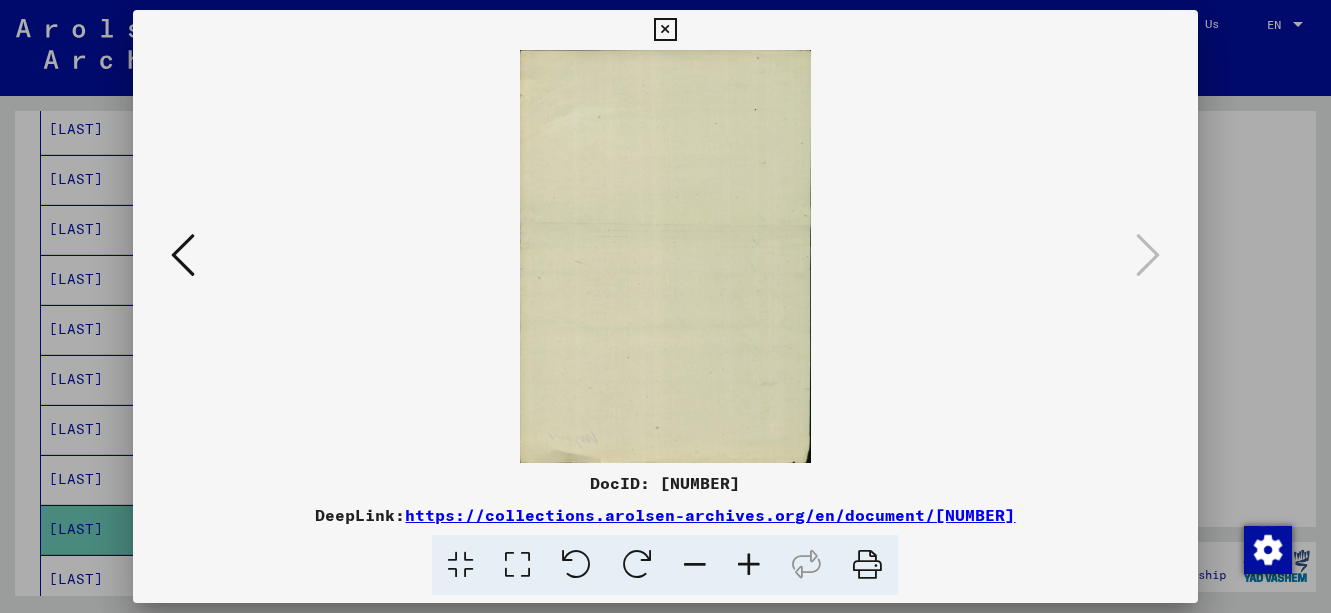 click at bounding box center [183, 255] 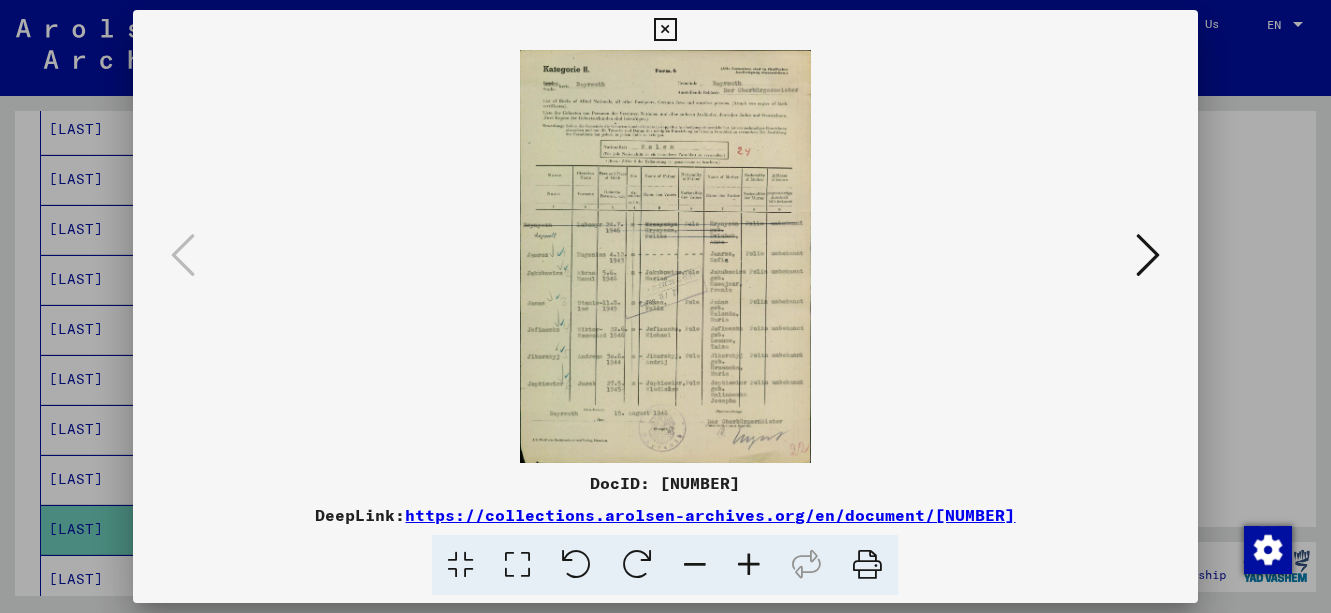 click at bounding box center [665, 30] 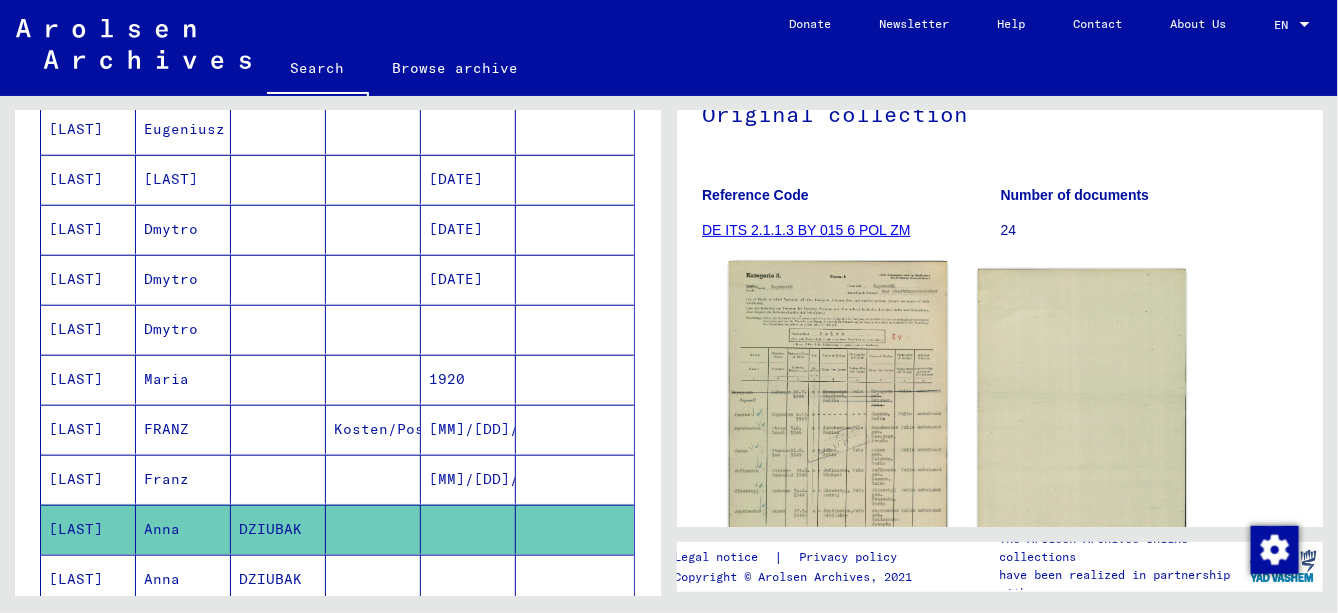 click 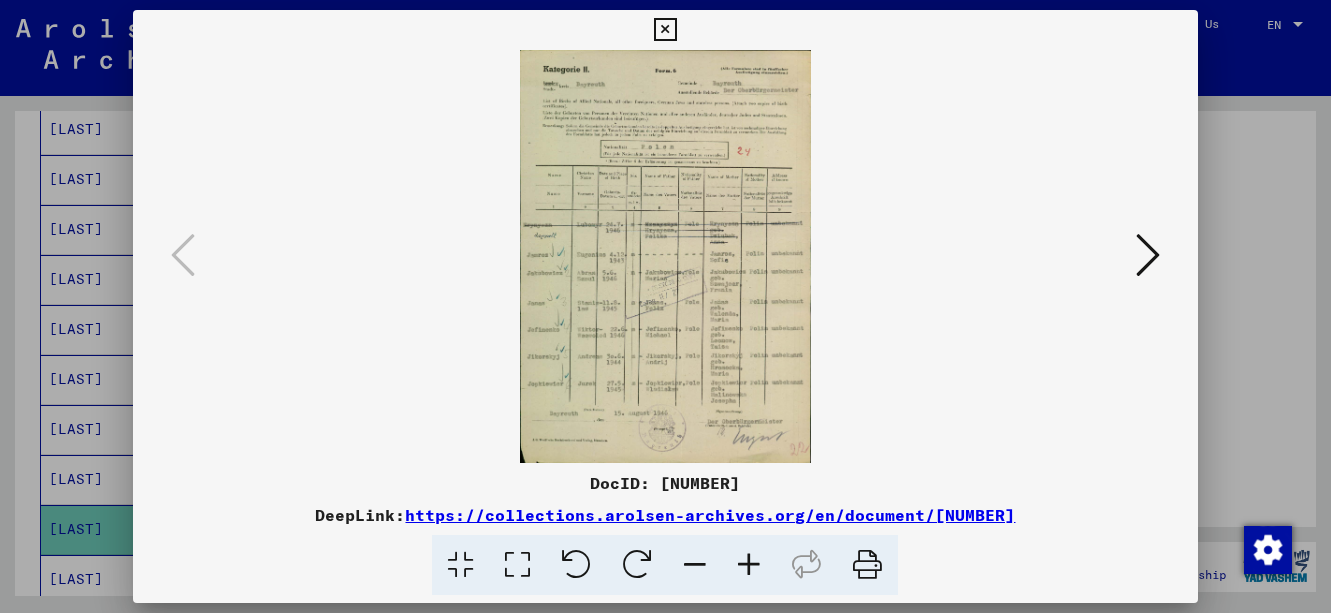 type 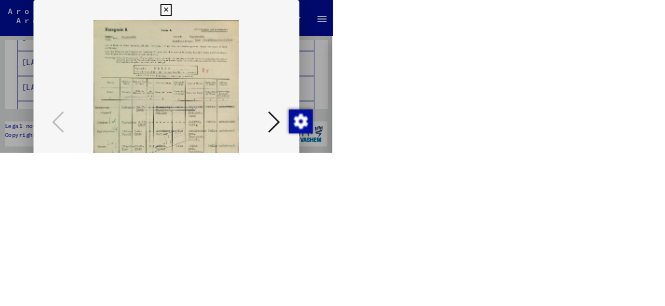 scroll, scrollTop: 506, scrollLeft: 0, axis: vertical 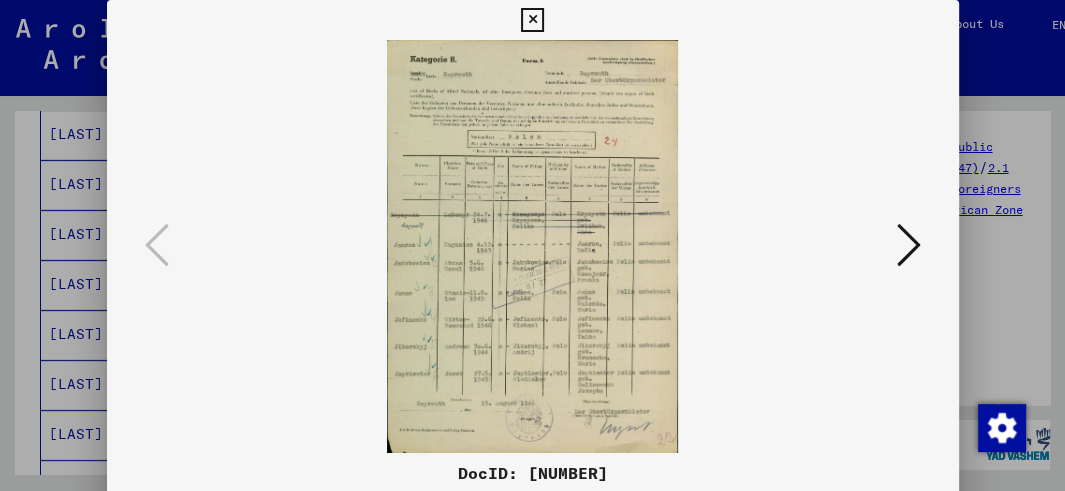 click at bounding box center (532, 20) 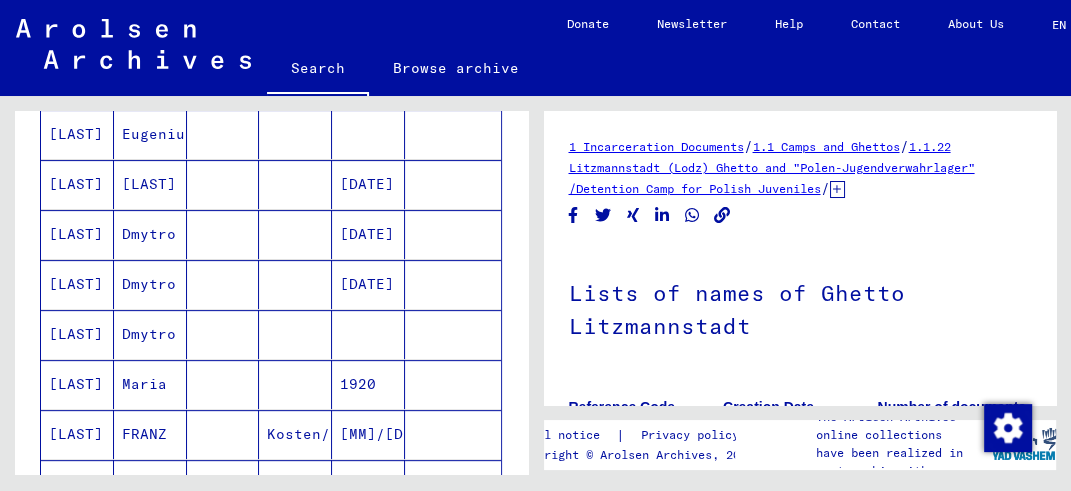 scroll, scrollTop: 295, scrollLeft: 0, axis: vertical 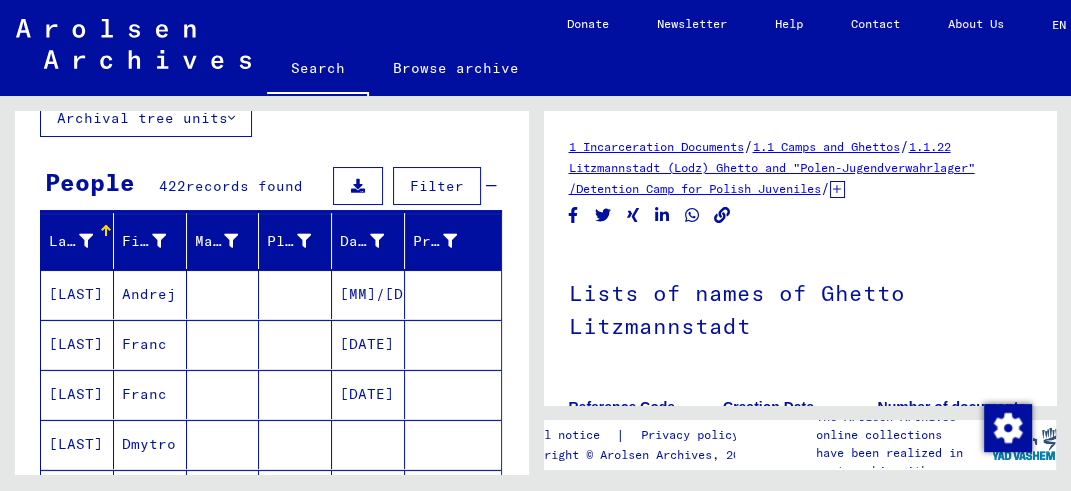 click on "Andrej" at bounding box center (150, 344) 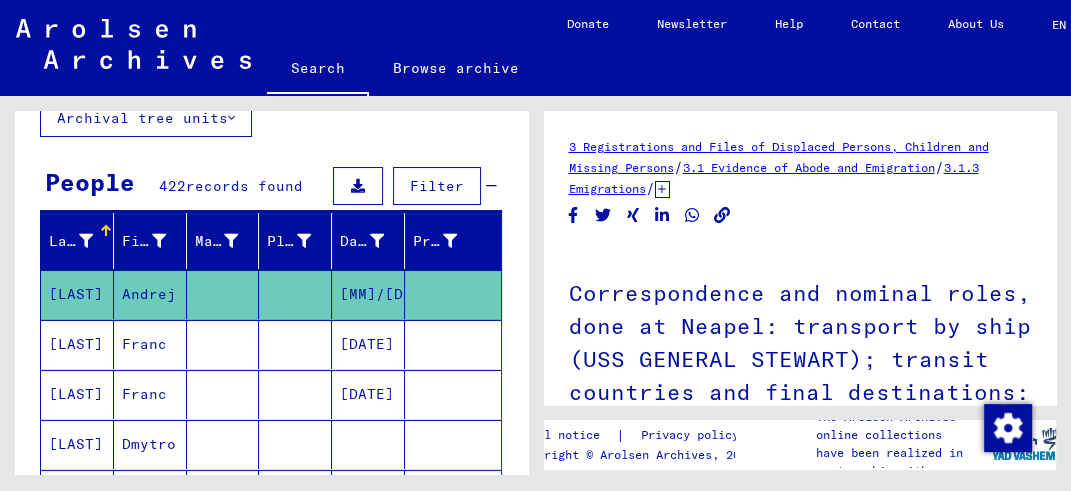 scroll, scrollTop: 0, scrollLeft: 0, axis: both 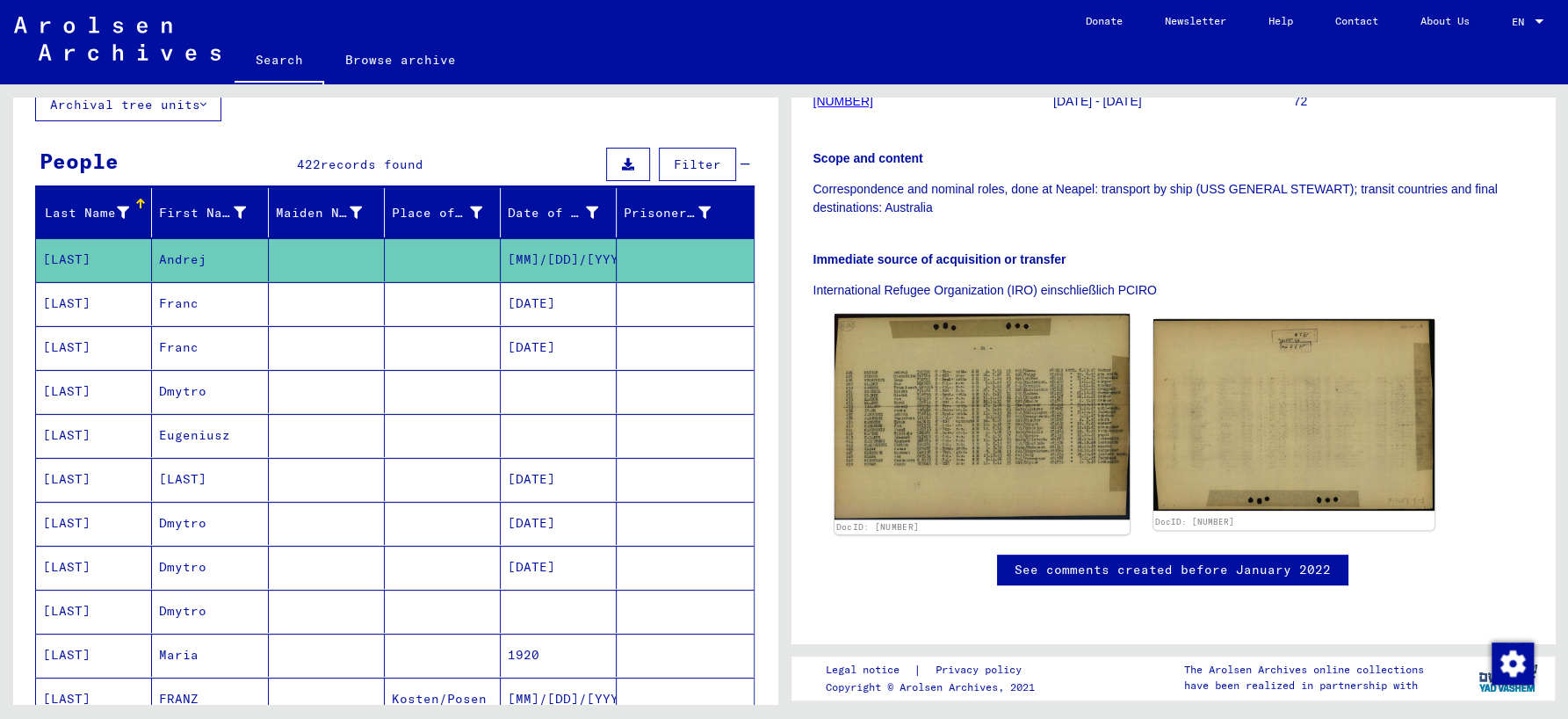 click 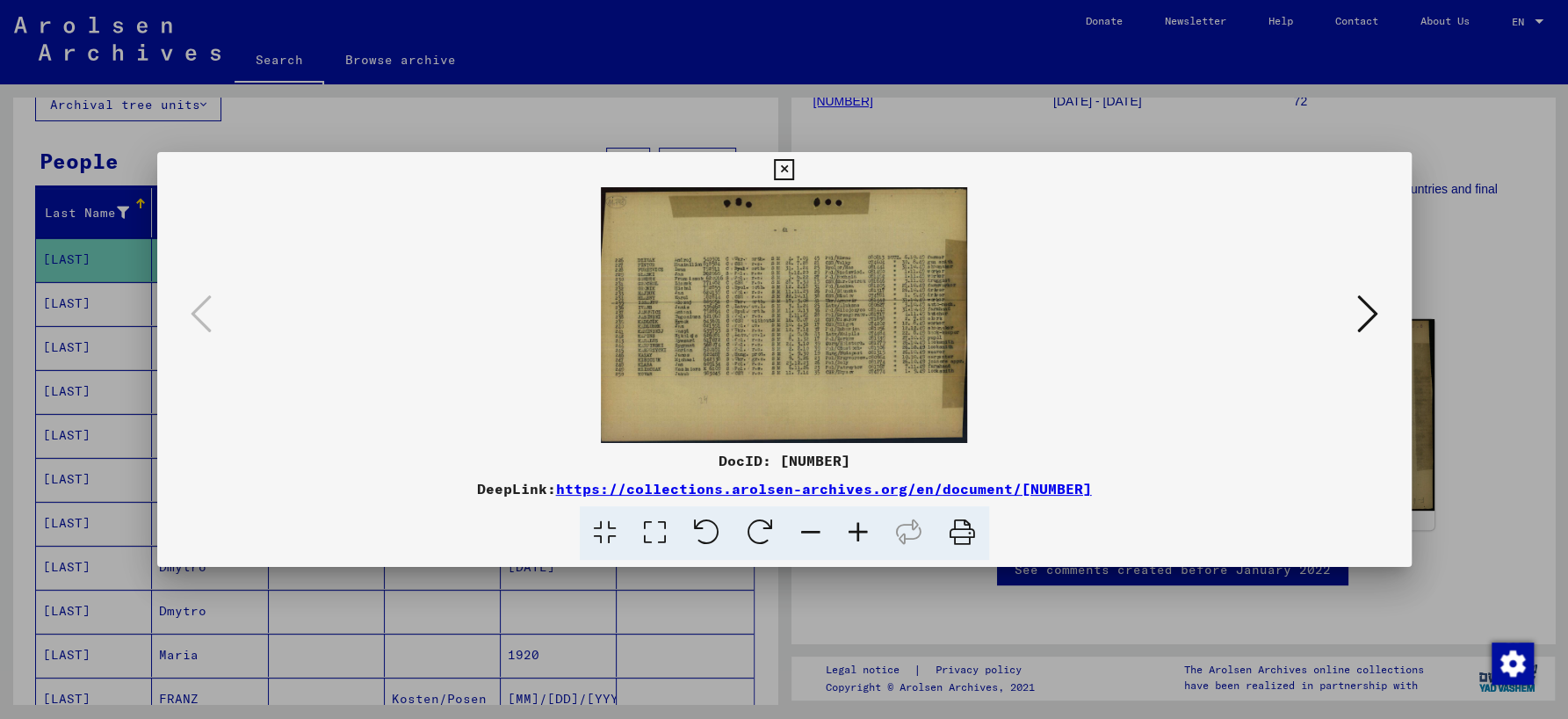 type 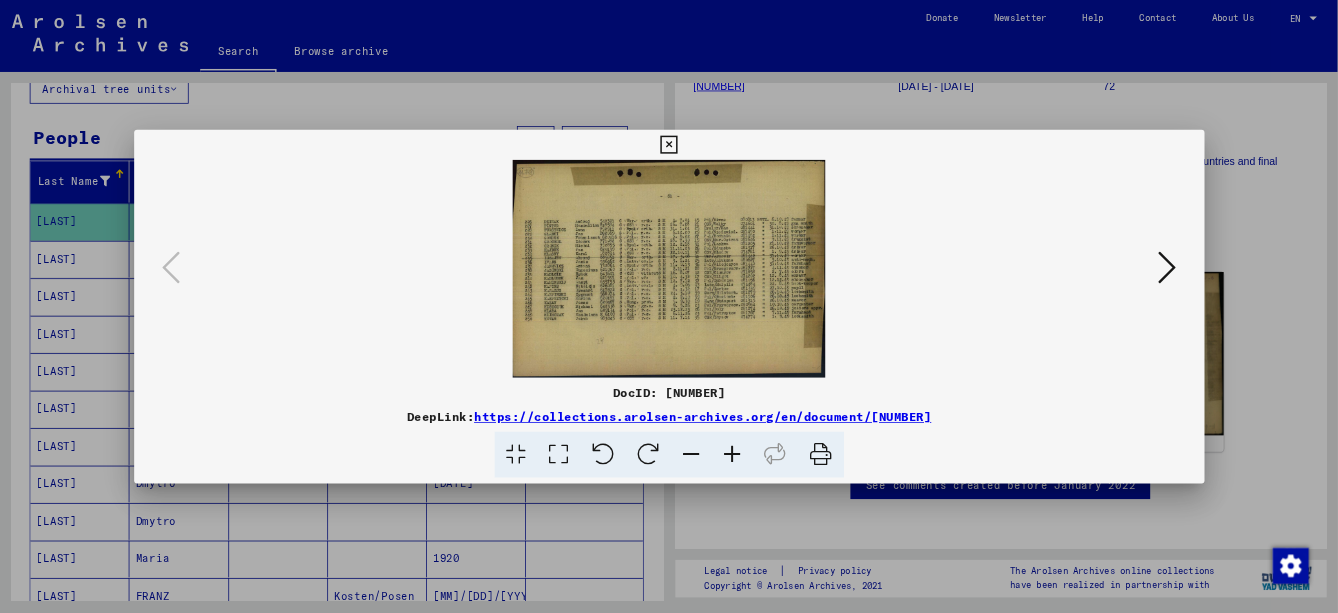 scroll, scrollTop: 135, scrollLeft: 0, axis: vertical 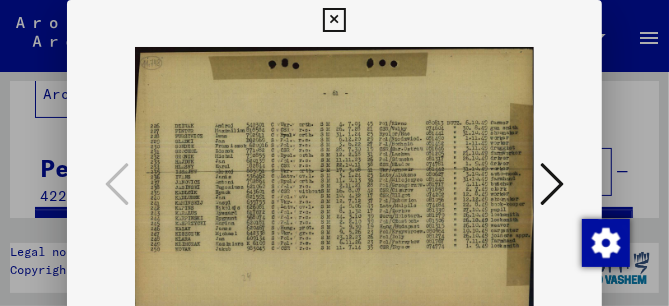 click at bounding box center [552, 184] 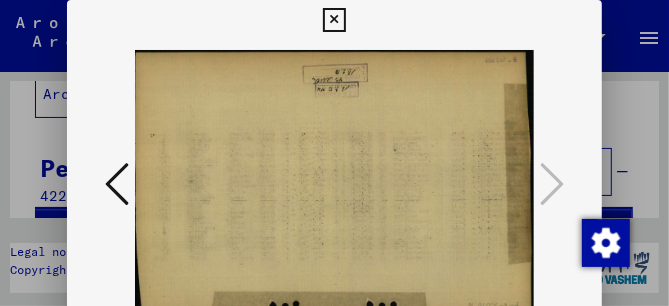 click at bounding box center [334, 20] 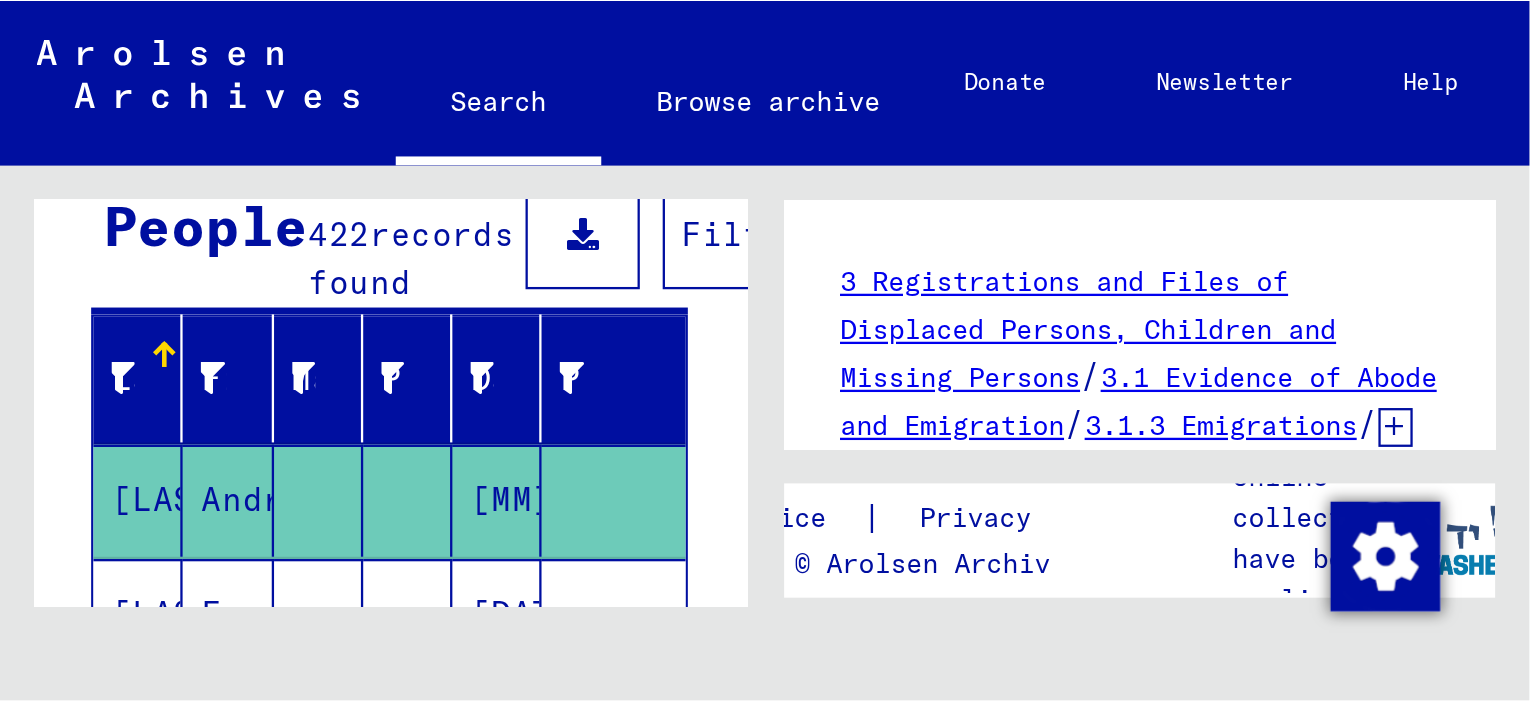 scroll, scrollTop: 210, scrollLeft: 0, axis: vertical 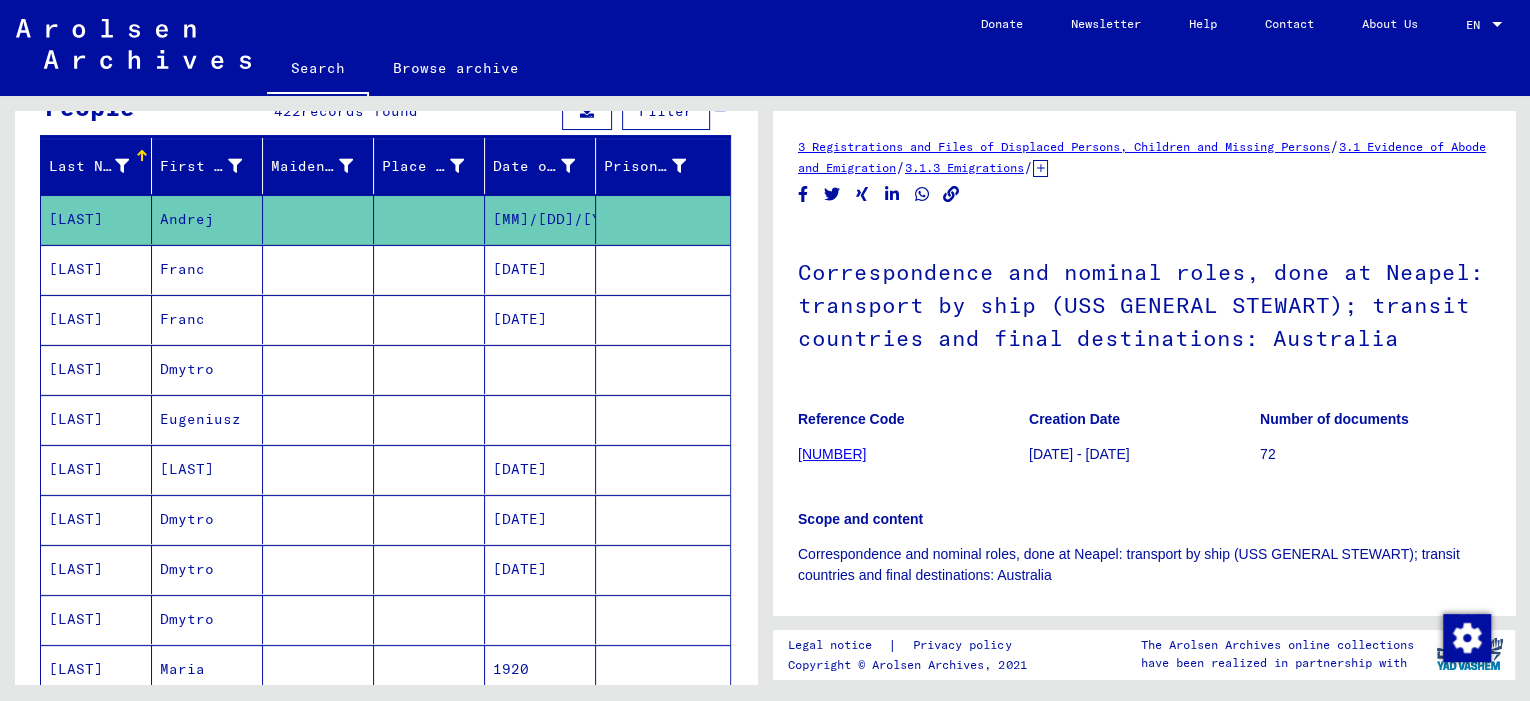 click on "Franc" at bounding box center [207, 319] 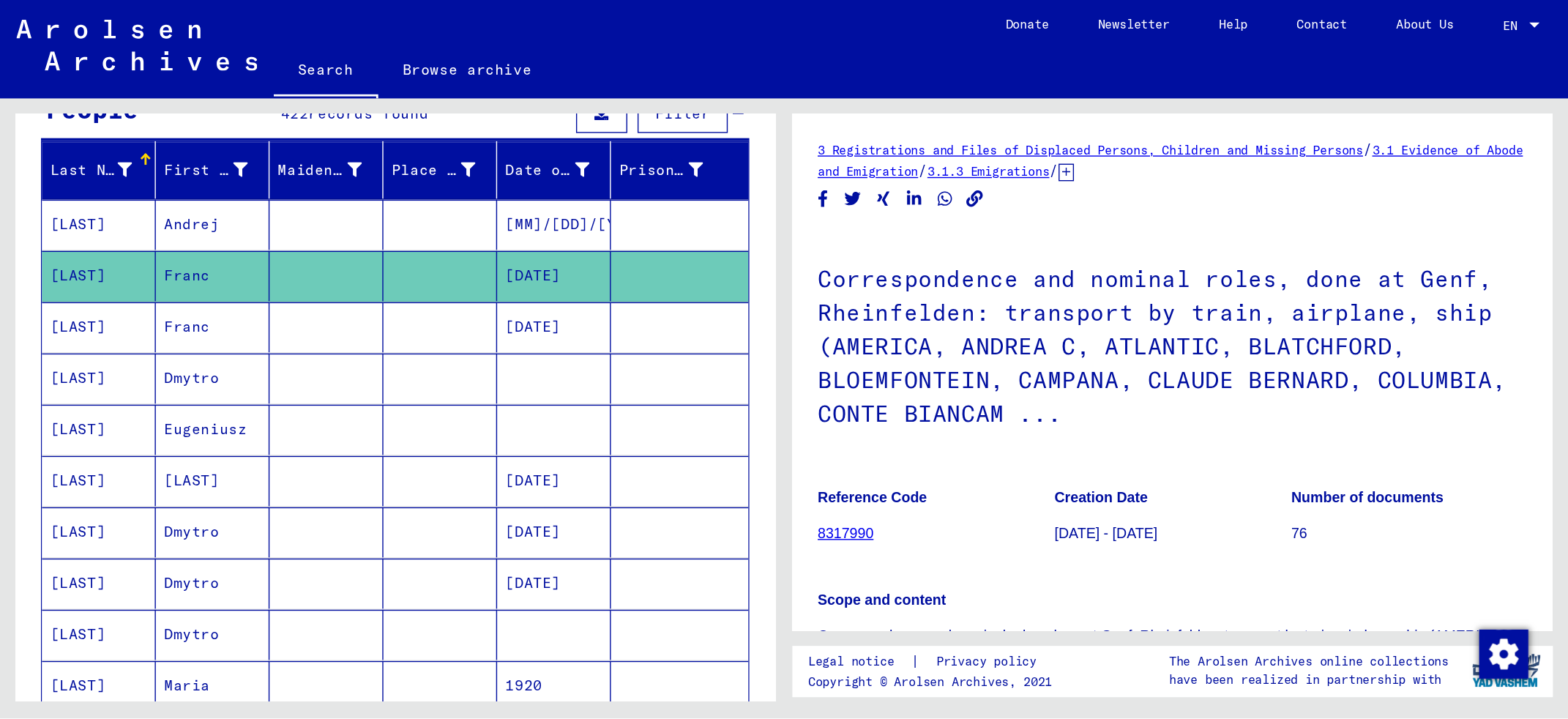 scroll, scrollTop: 0, scrollLeft: 0, axis: both 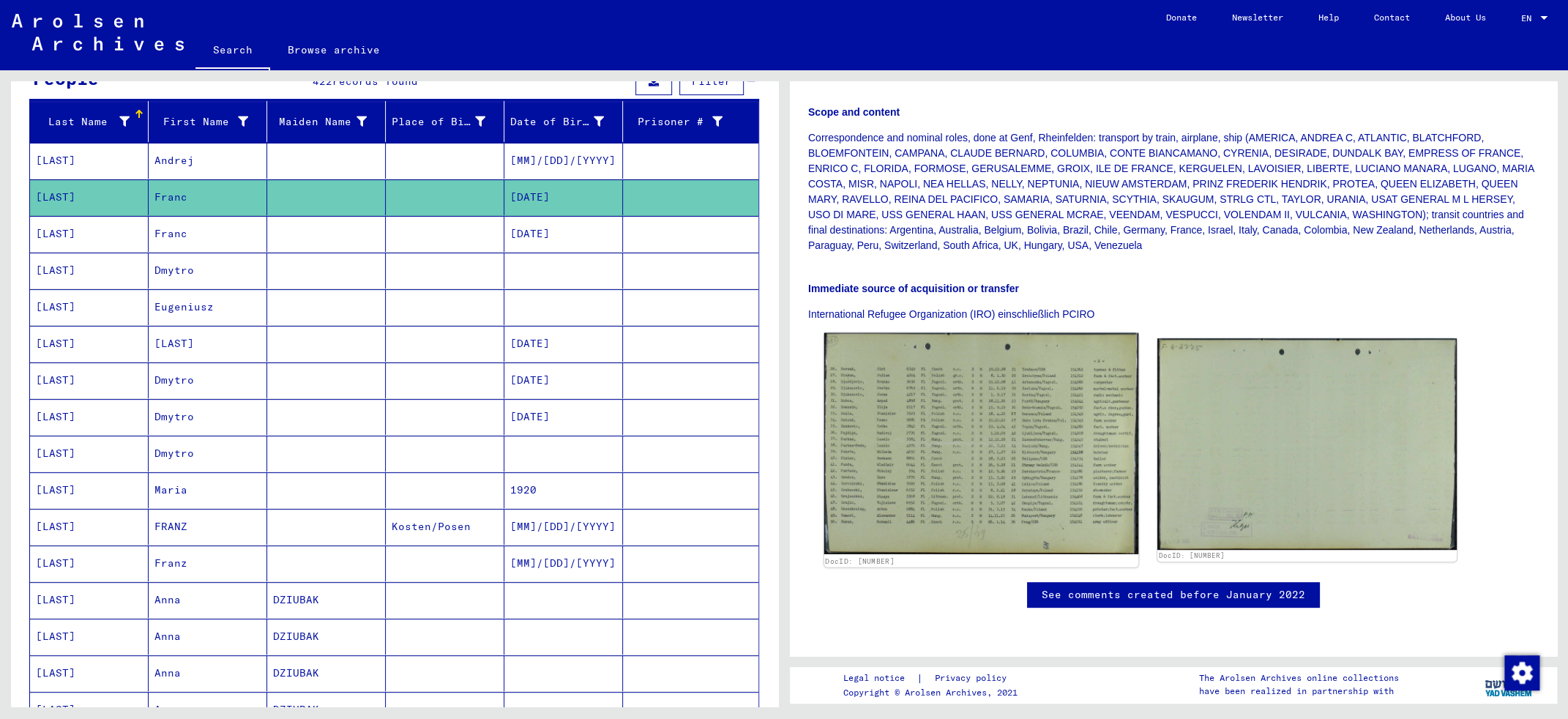 click 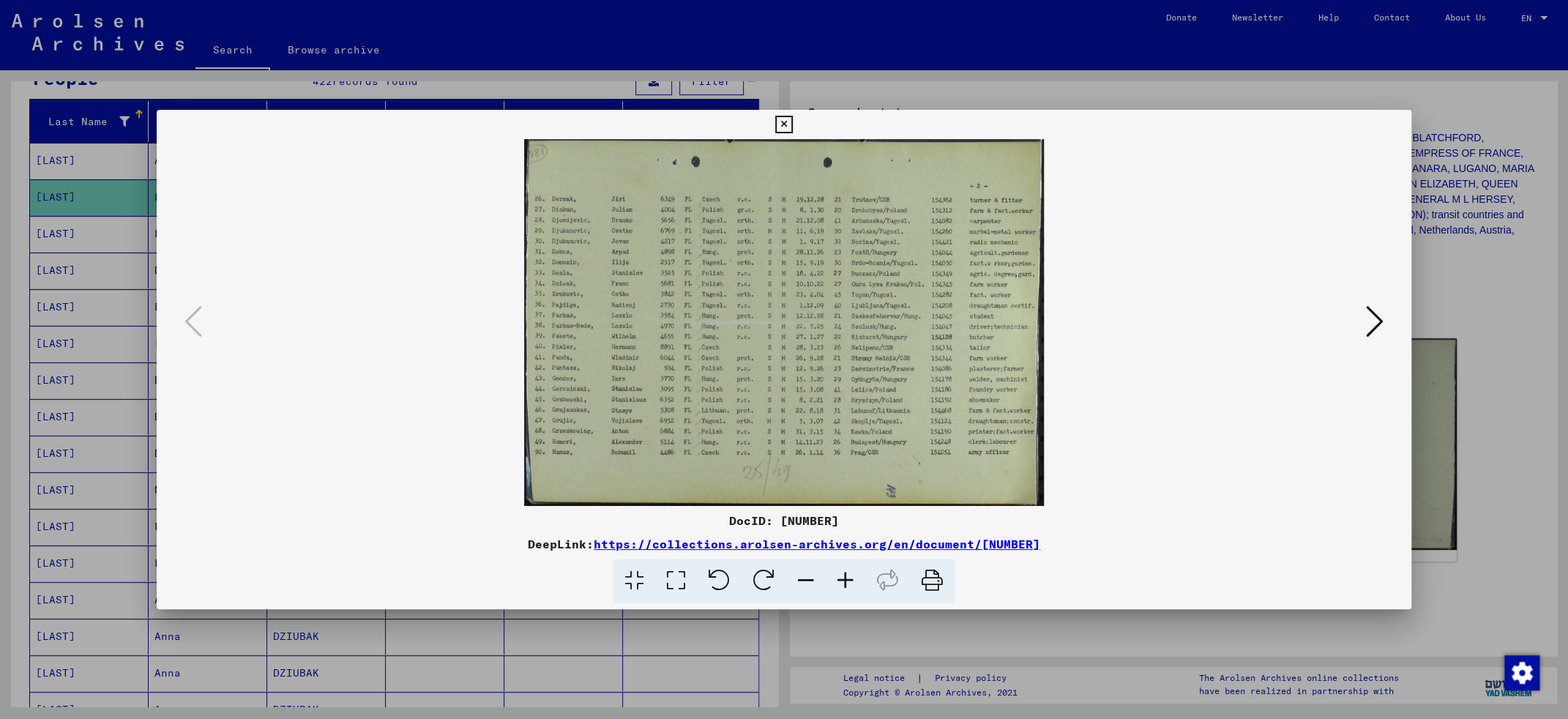 type 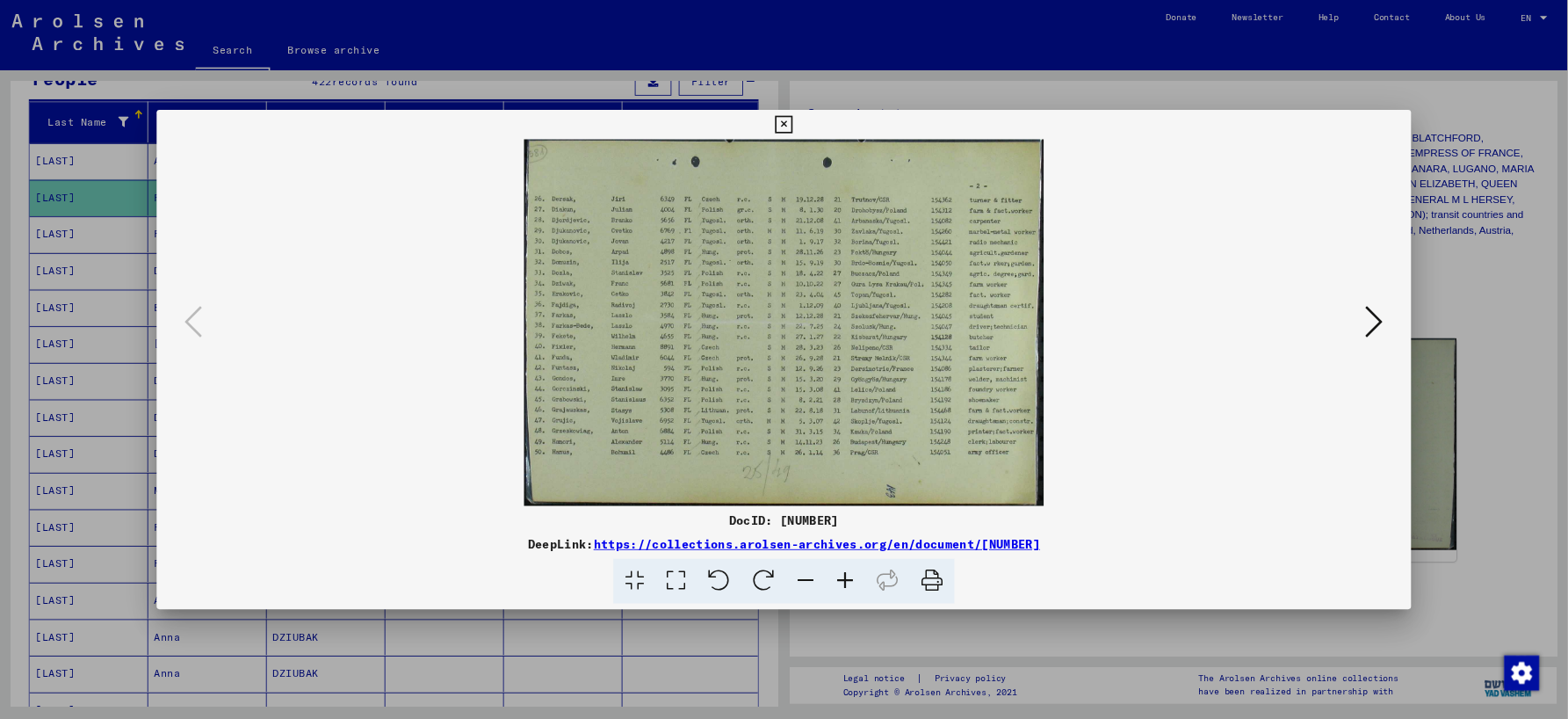scroll, scrollTop: 185, scrollLeft: 0, axis: vertical 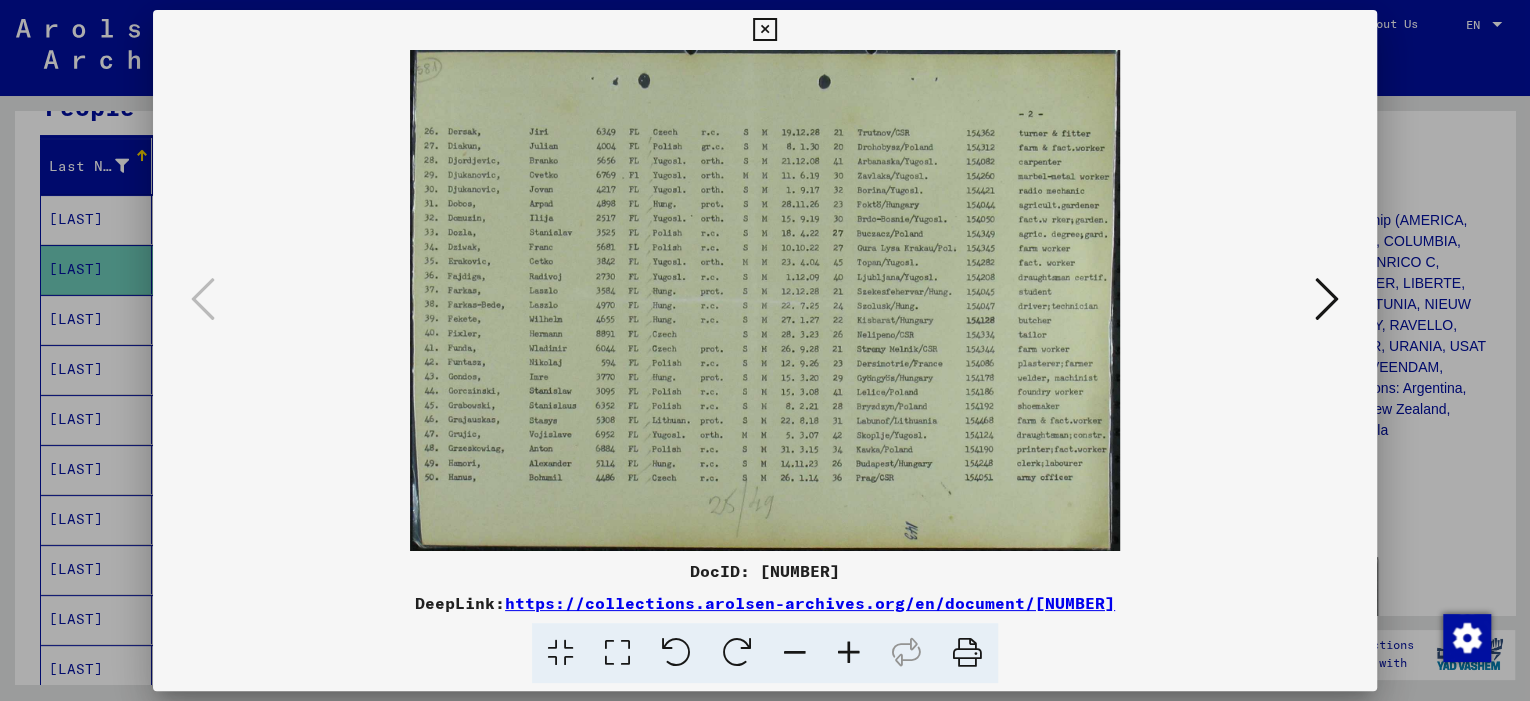 click at bounding box center (764, 30) 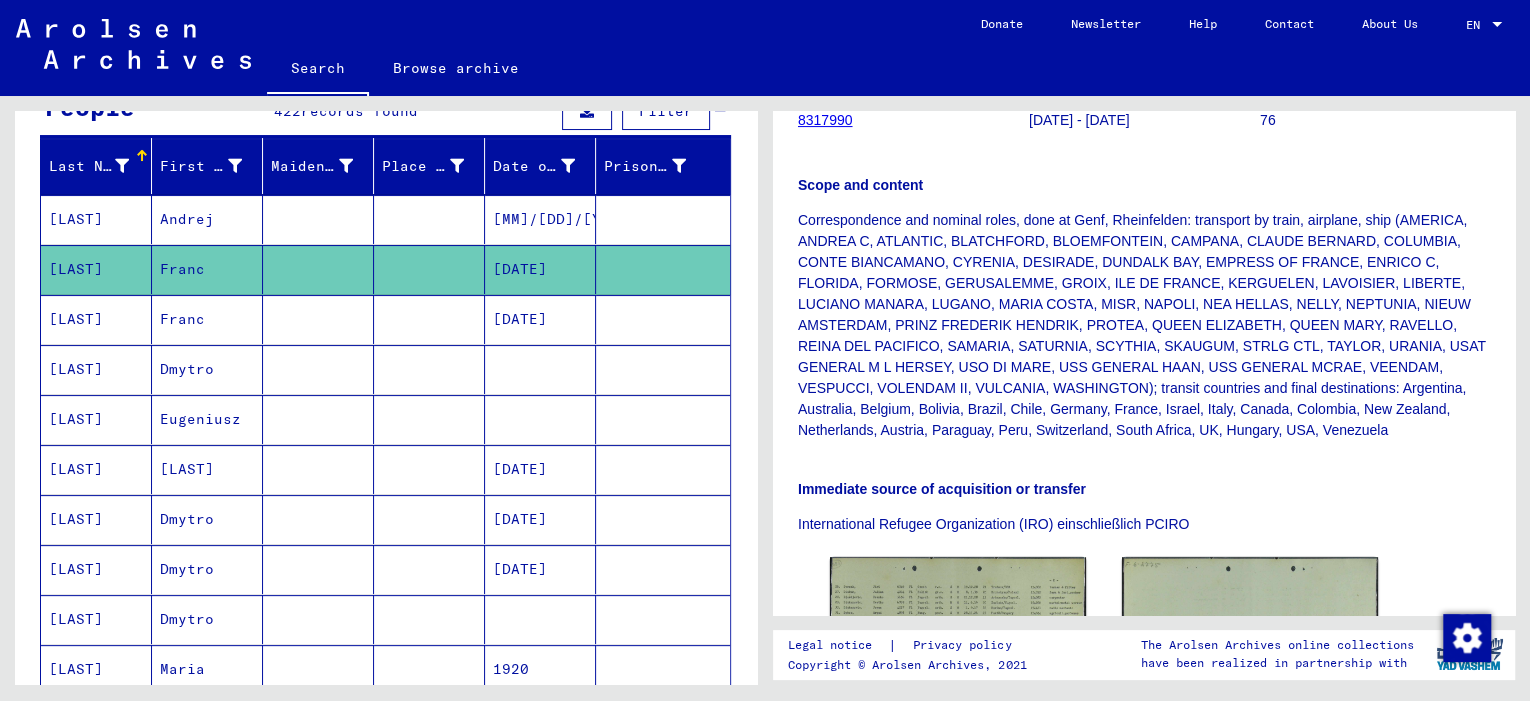 click on "[LAST]" at bounding box center [96, 369] 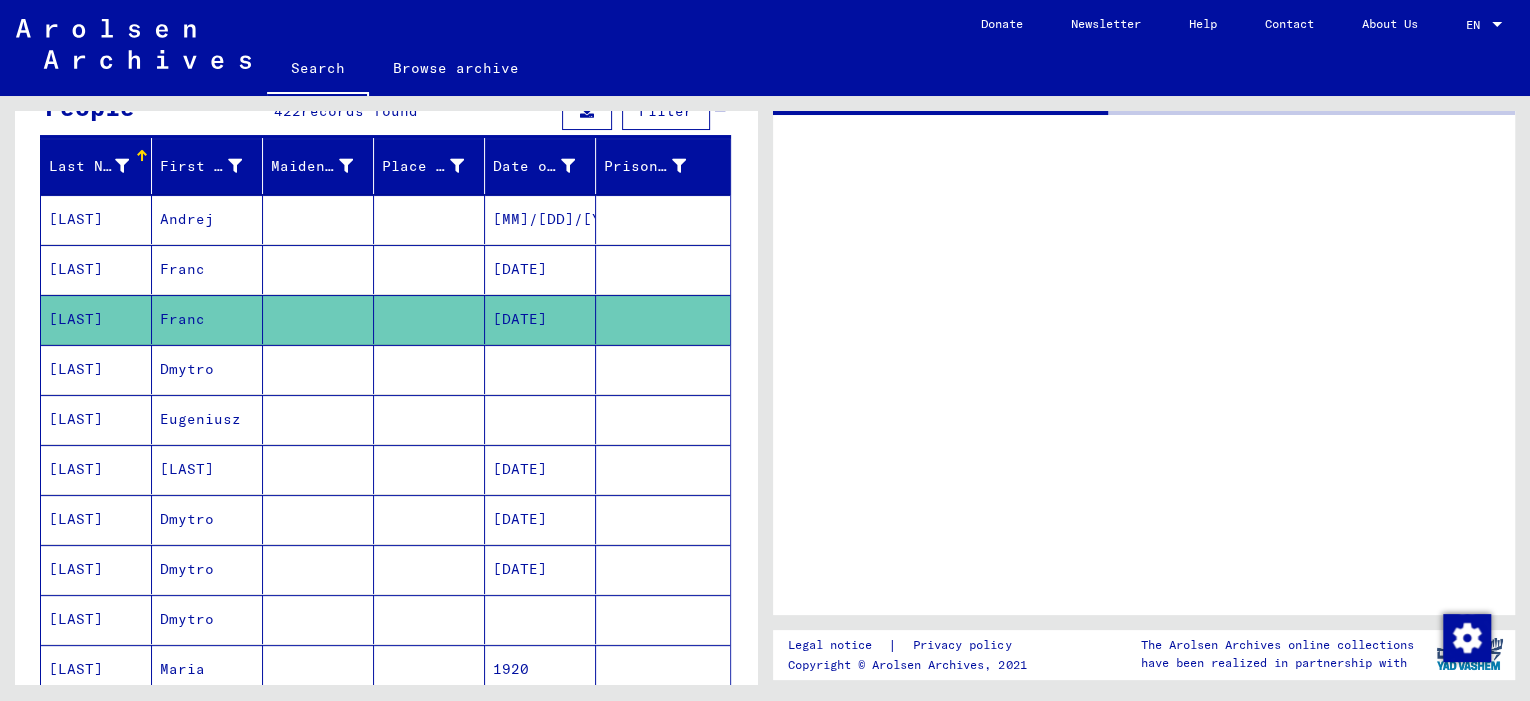 scroll 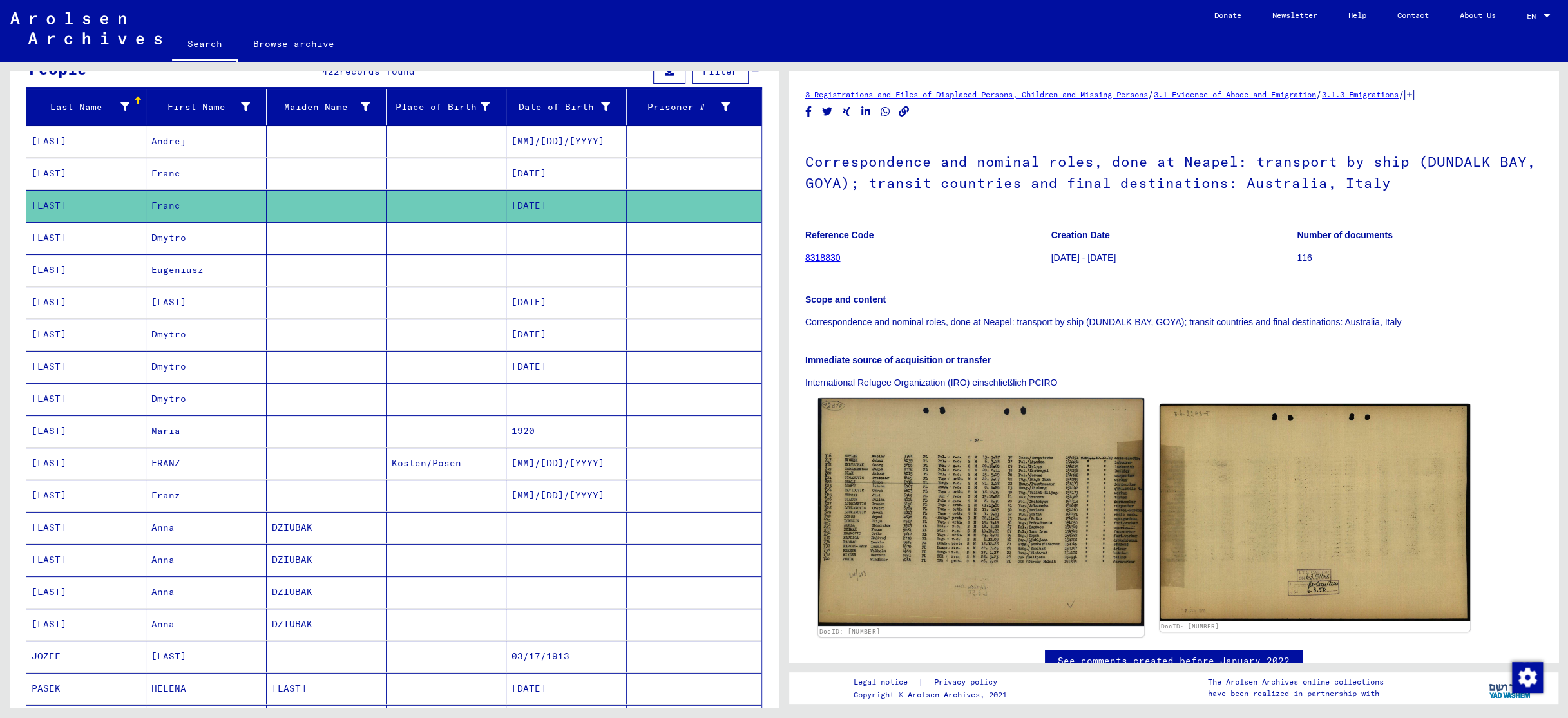 click 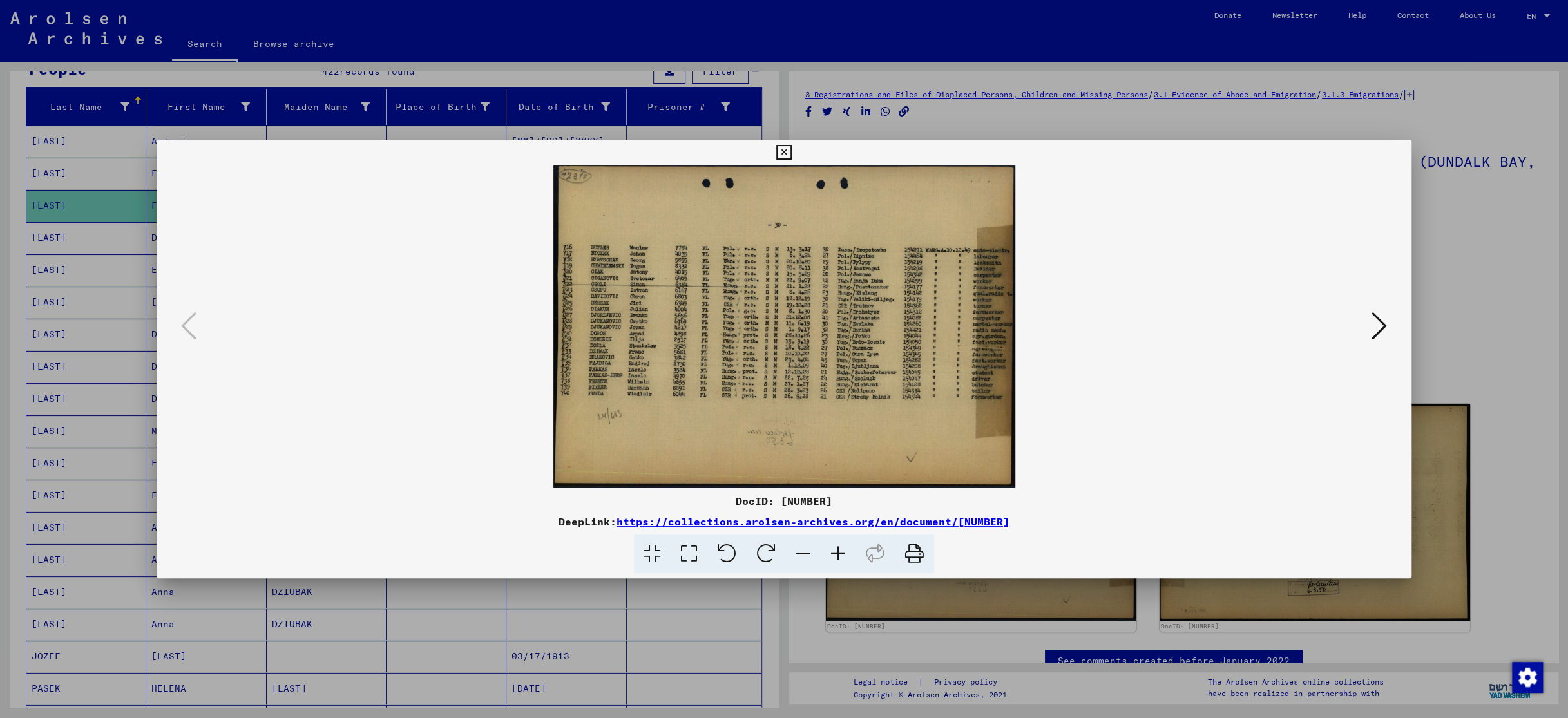 type 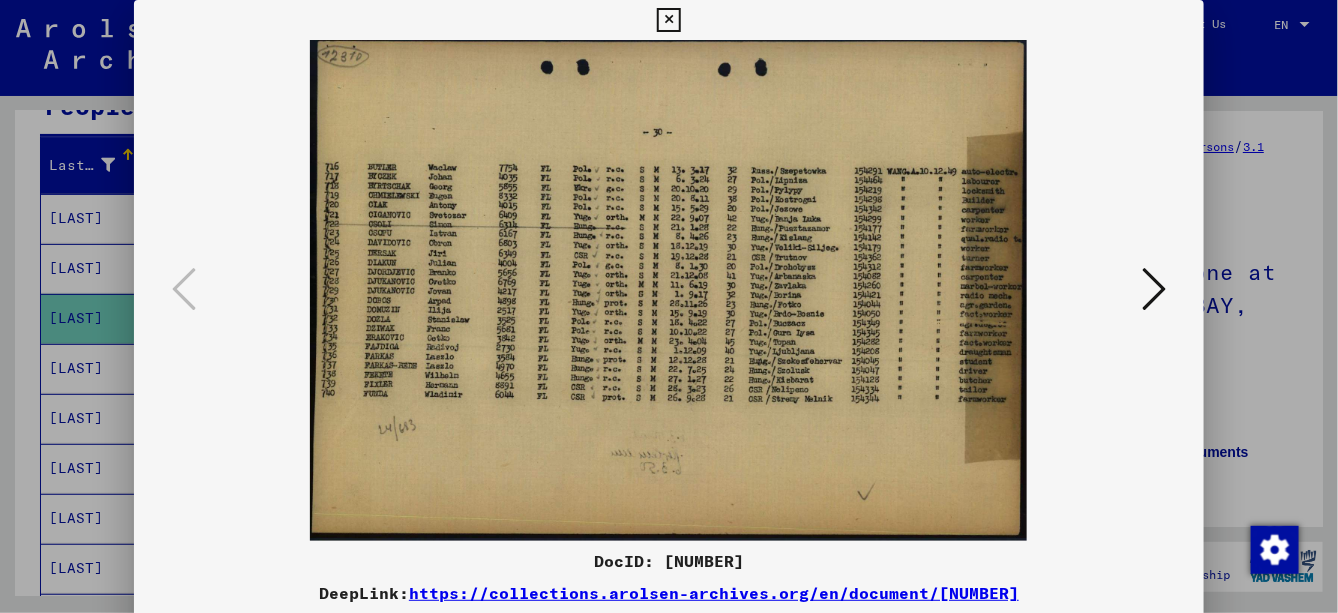 click at bounding box center (668, 20) 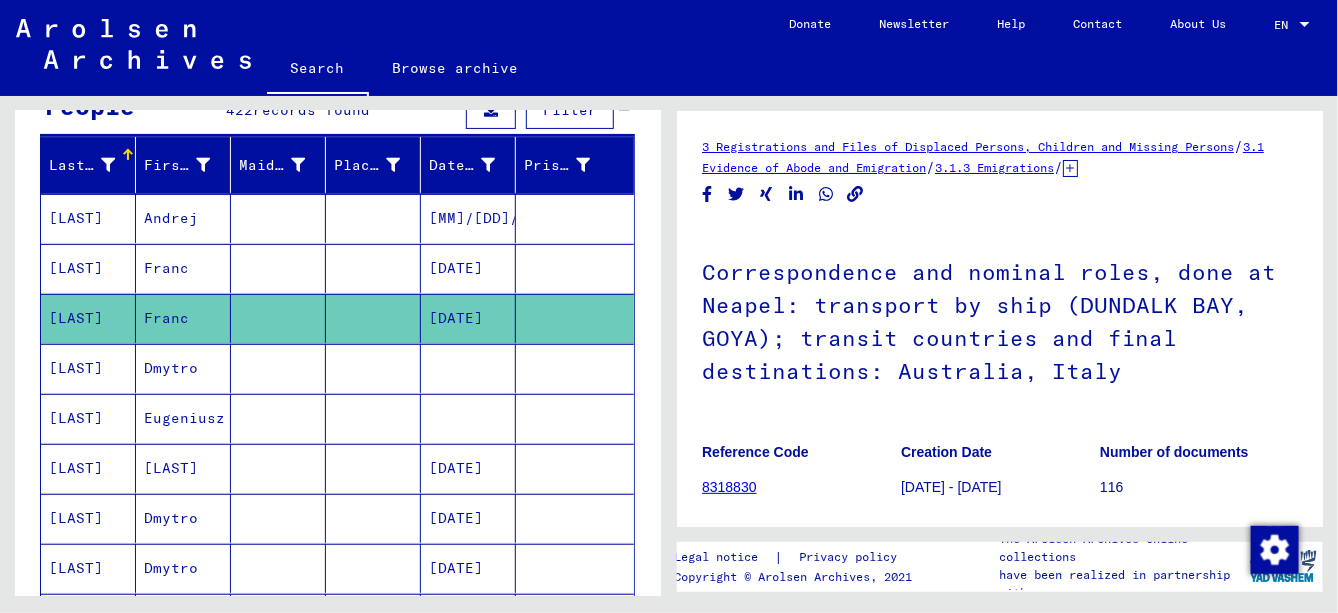click on "Dmytro" at bounding box center [183, 418] 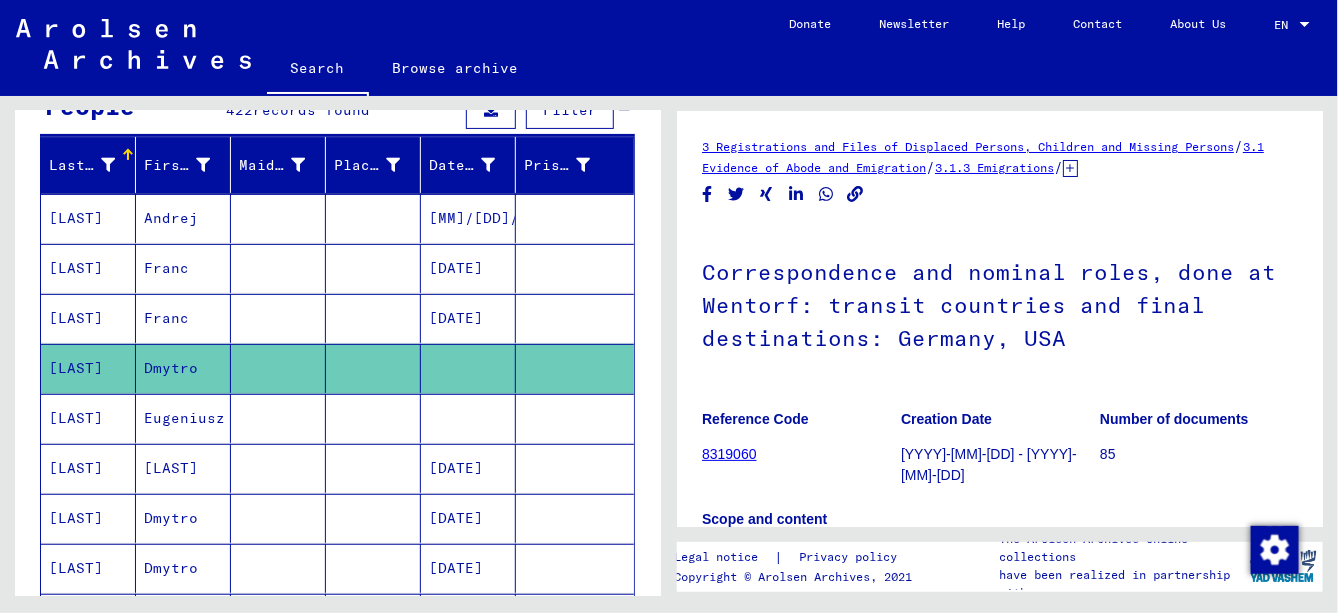 scroll, scrollTop: 0, scrollLeft: 0, axis: both 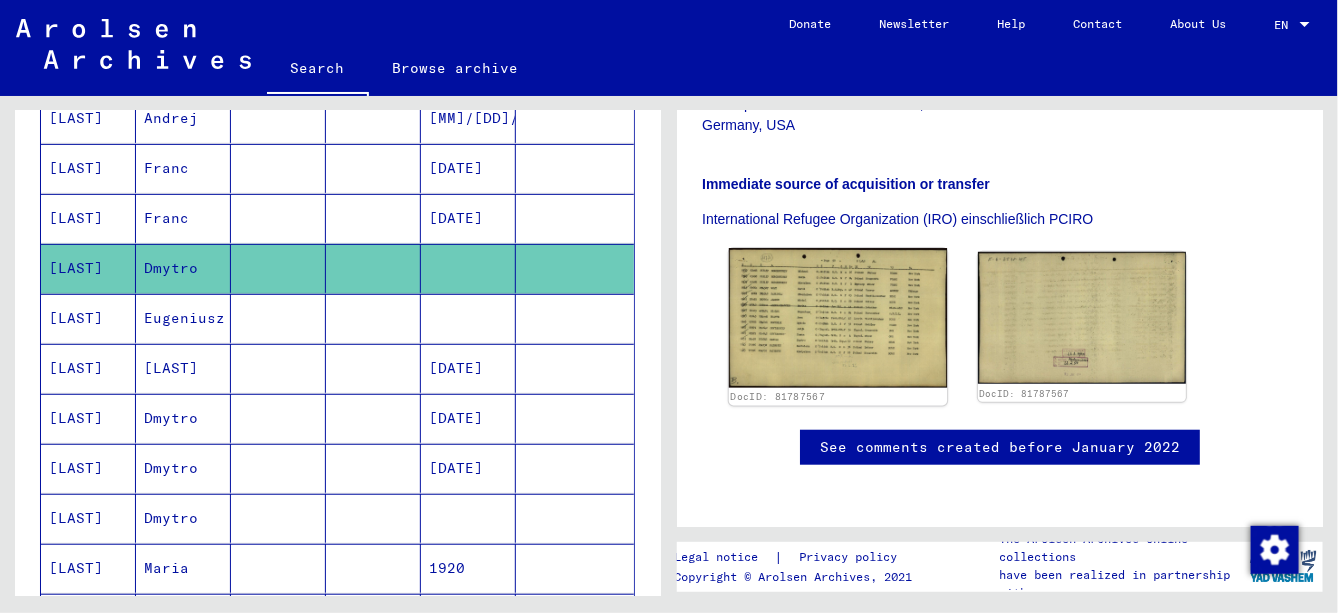 click 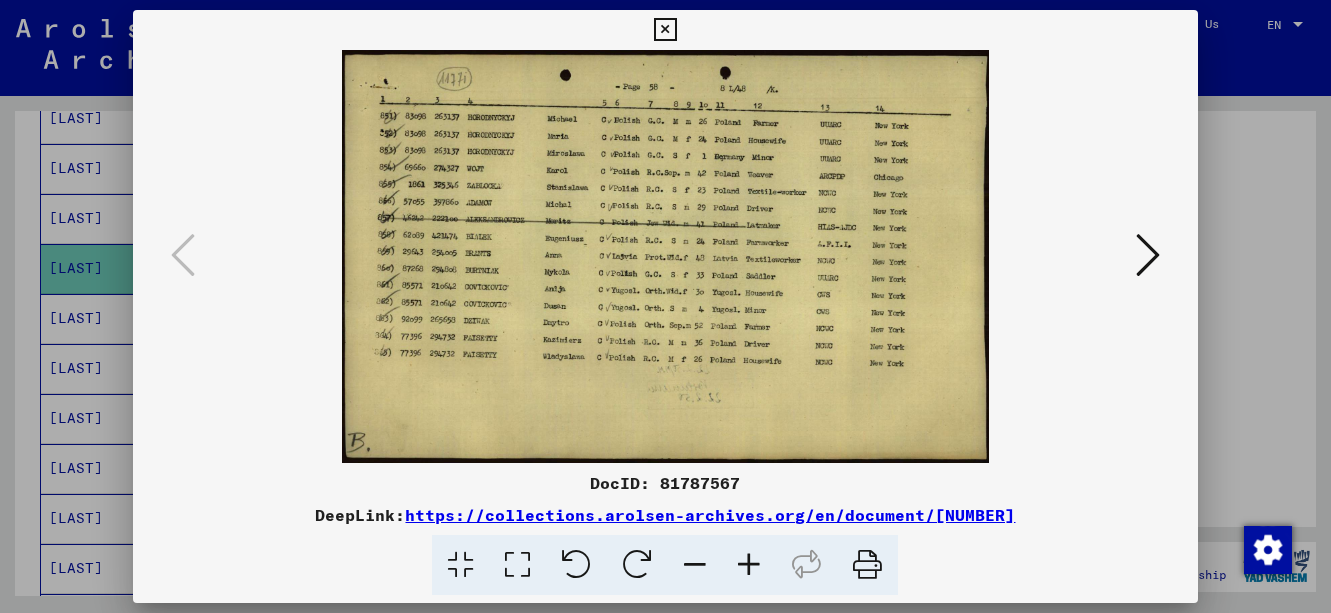 type 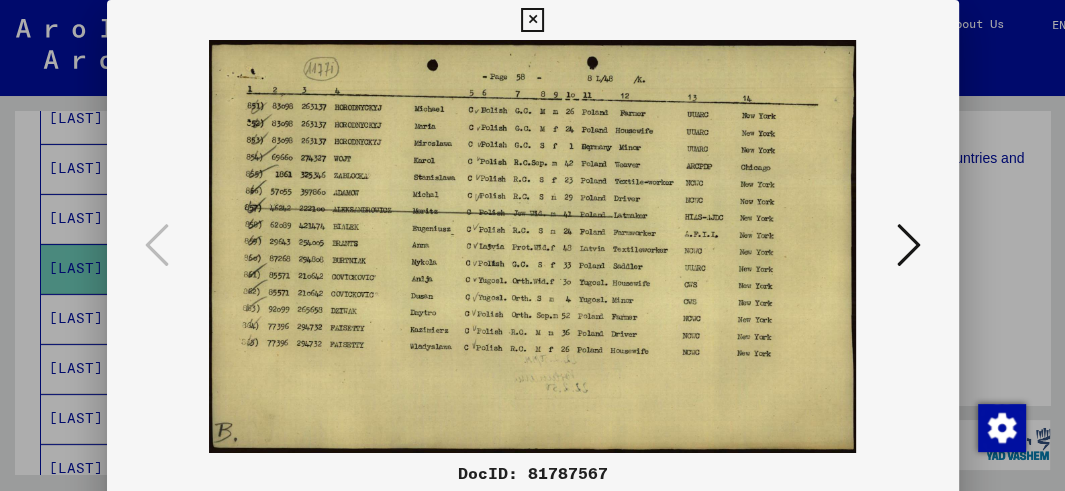 click at bounding box center (532, 20) 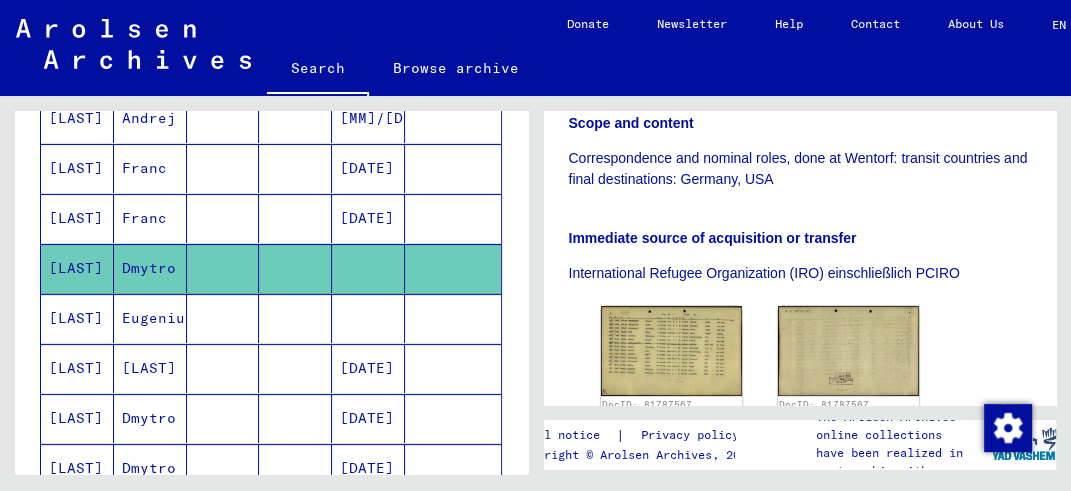 click on "[LAST]" at bounding box center [77, 368] 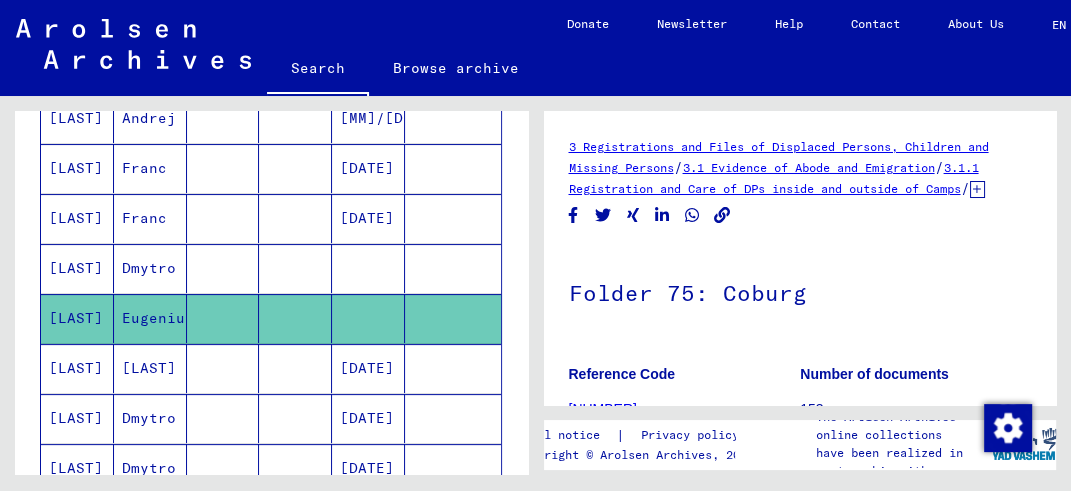 scroll, scrollTop: 0, scrollLeft: 0, axis: both 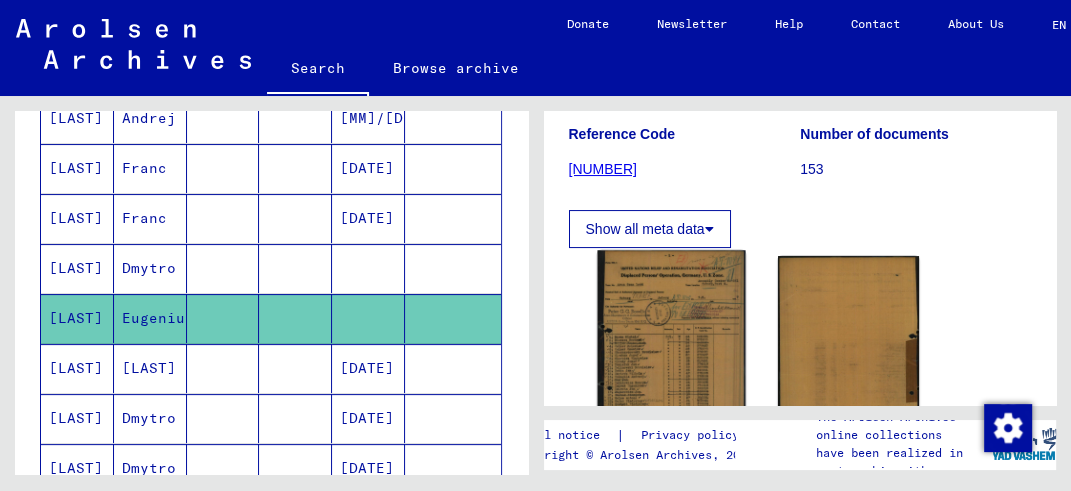 click 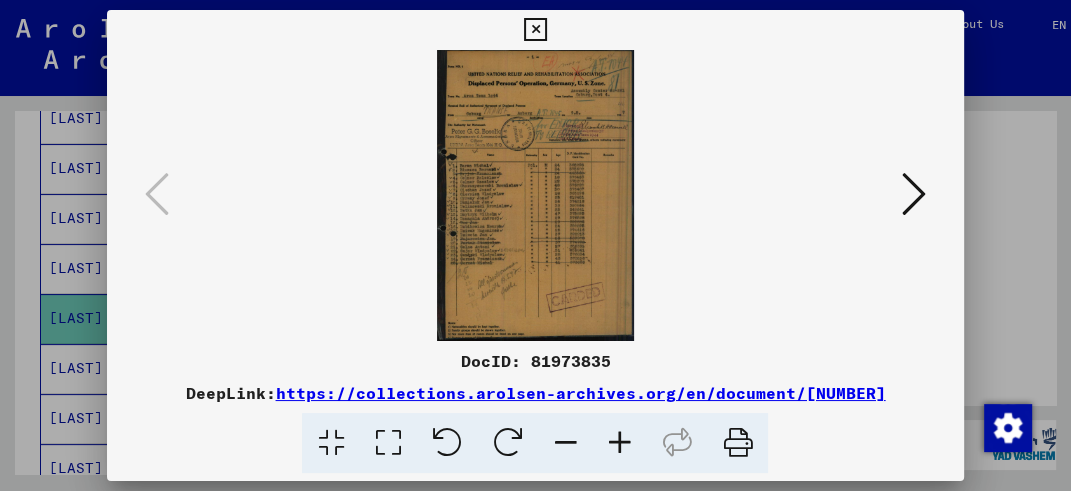 type 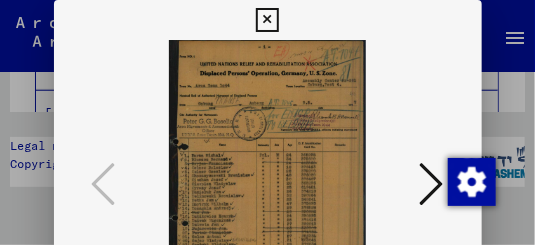 click at bounding box center [268, 185] 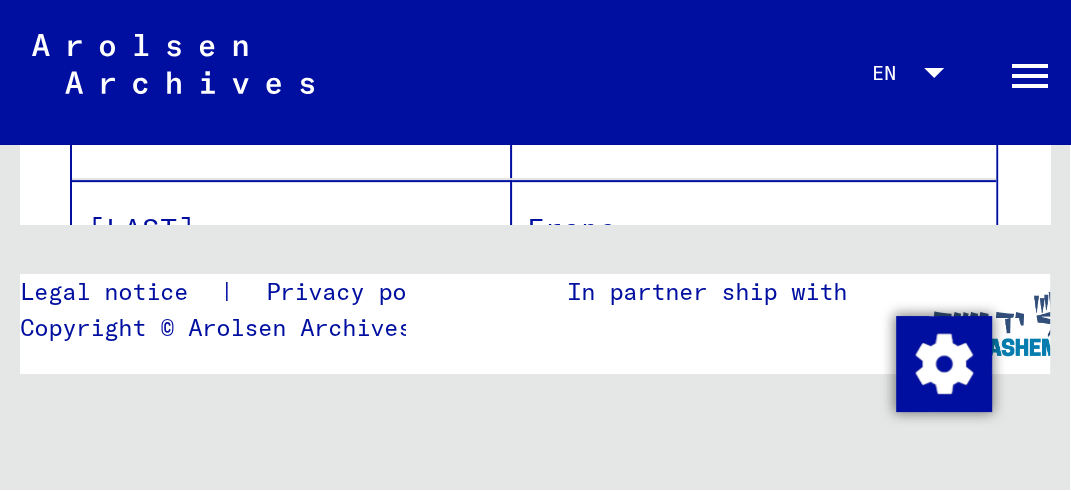 scroll, scrollTop: 0, scrollLeft: 0, axis: both 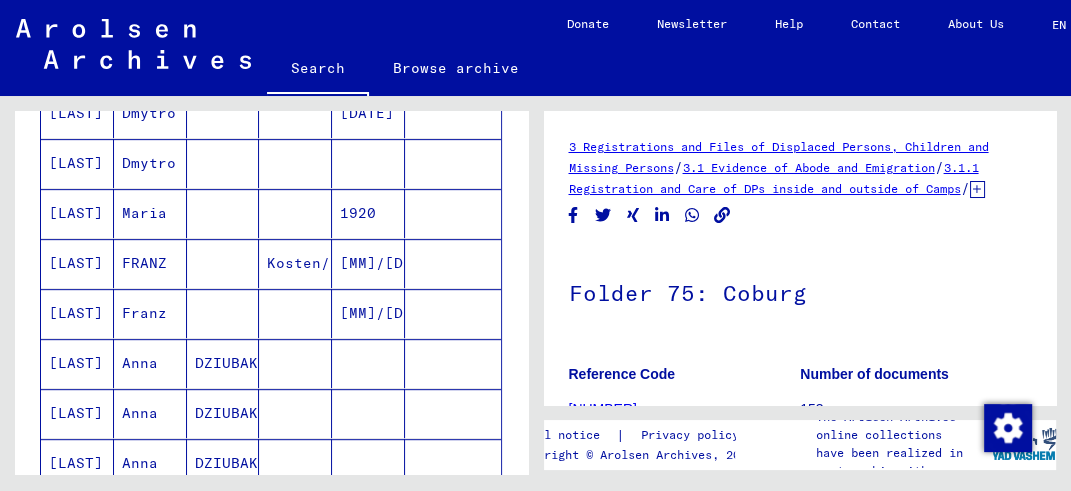 click on "Maria" at bounding box center [150, 263] 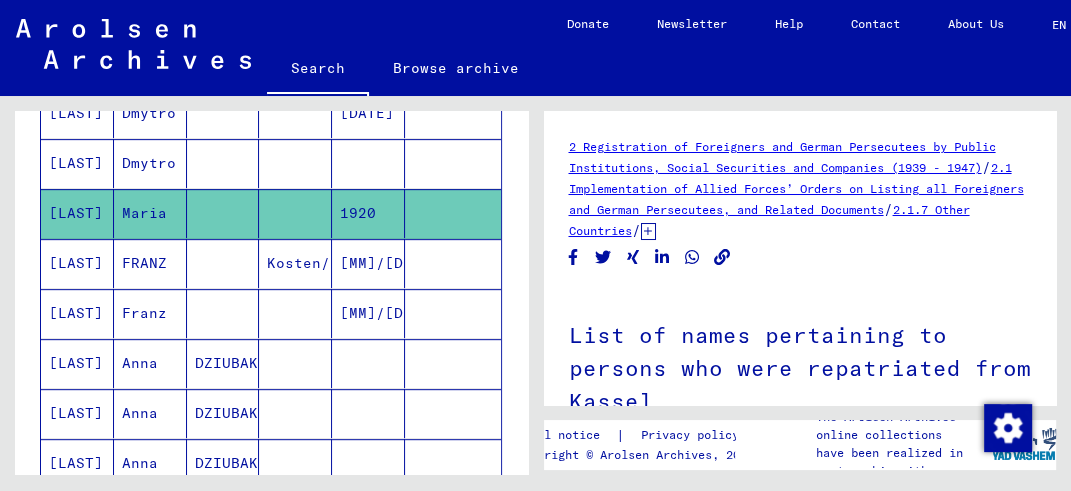 scroll, scrollTop: 0, scrollLeft: 0, axis: both 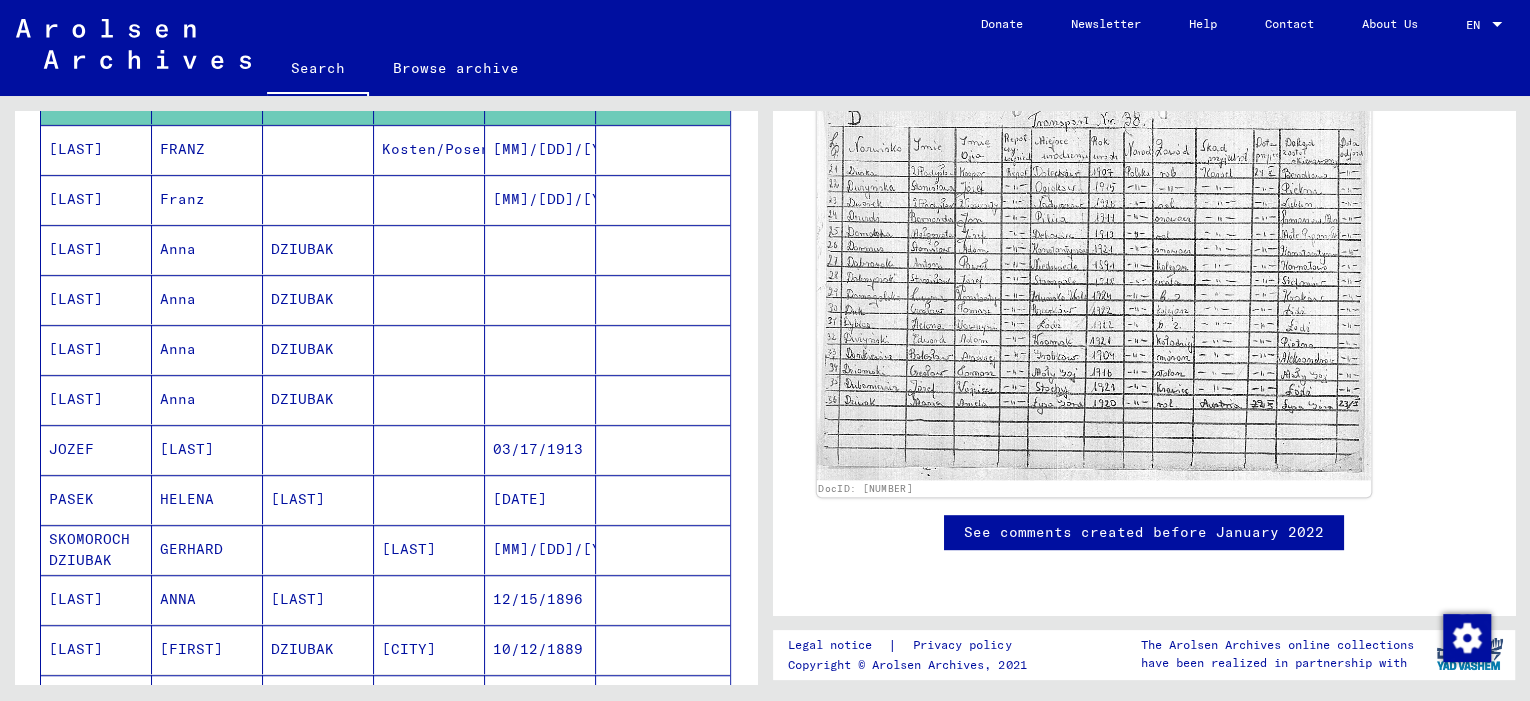 click 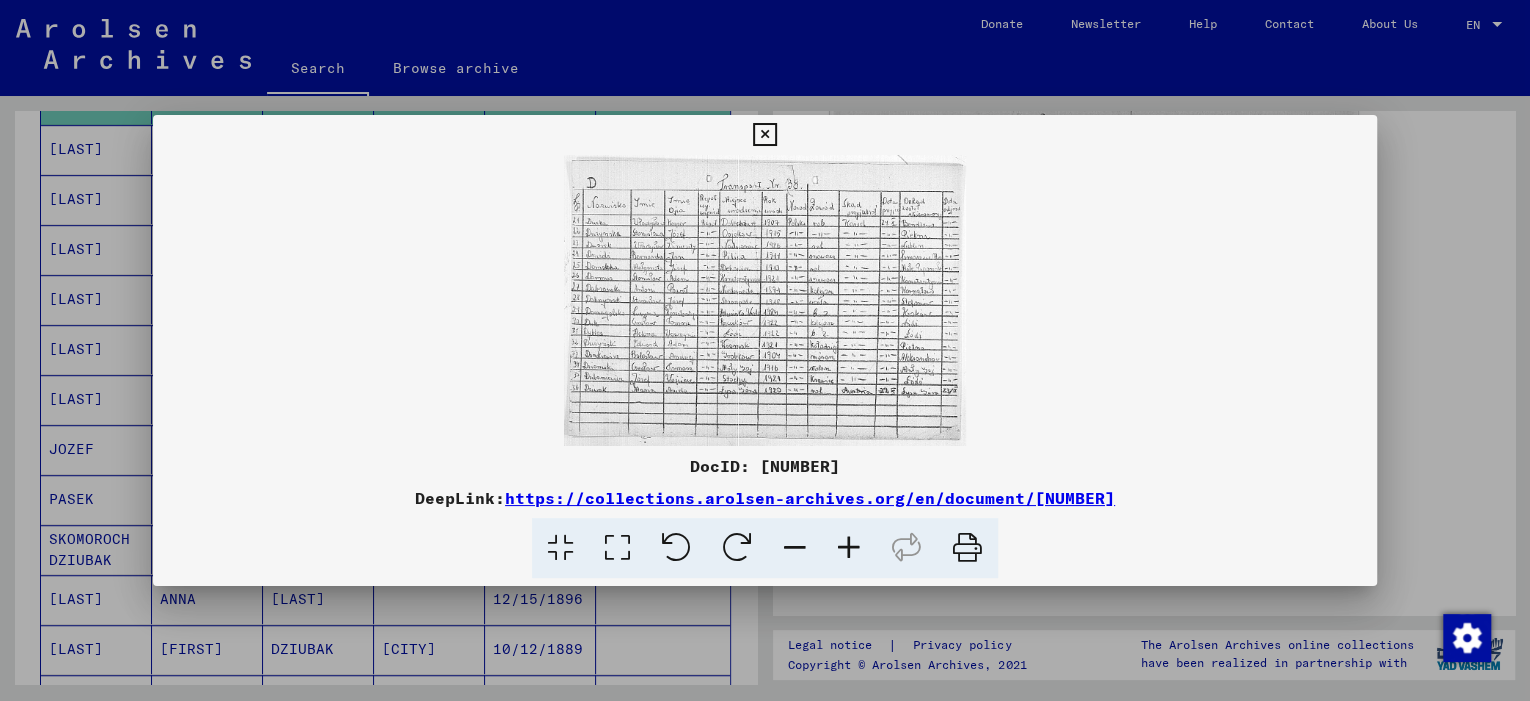 type 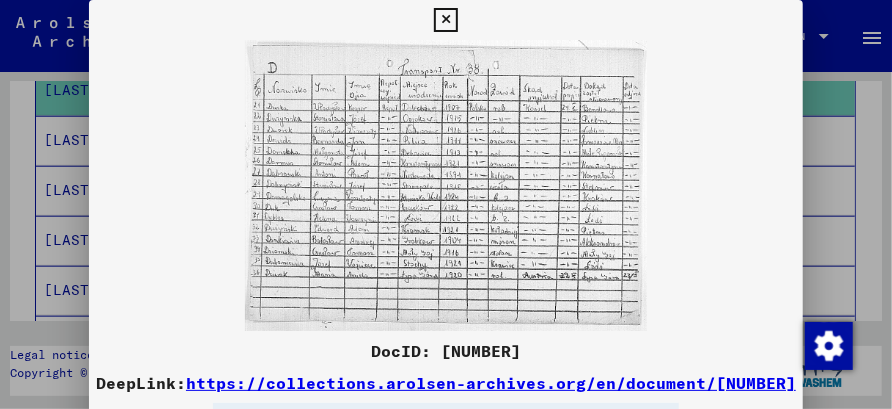 click at bounding box center (446, 185) 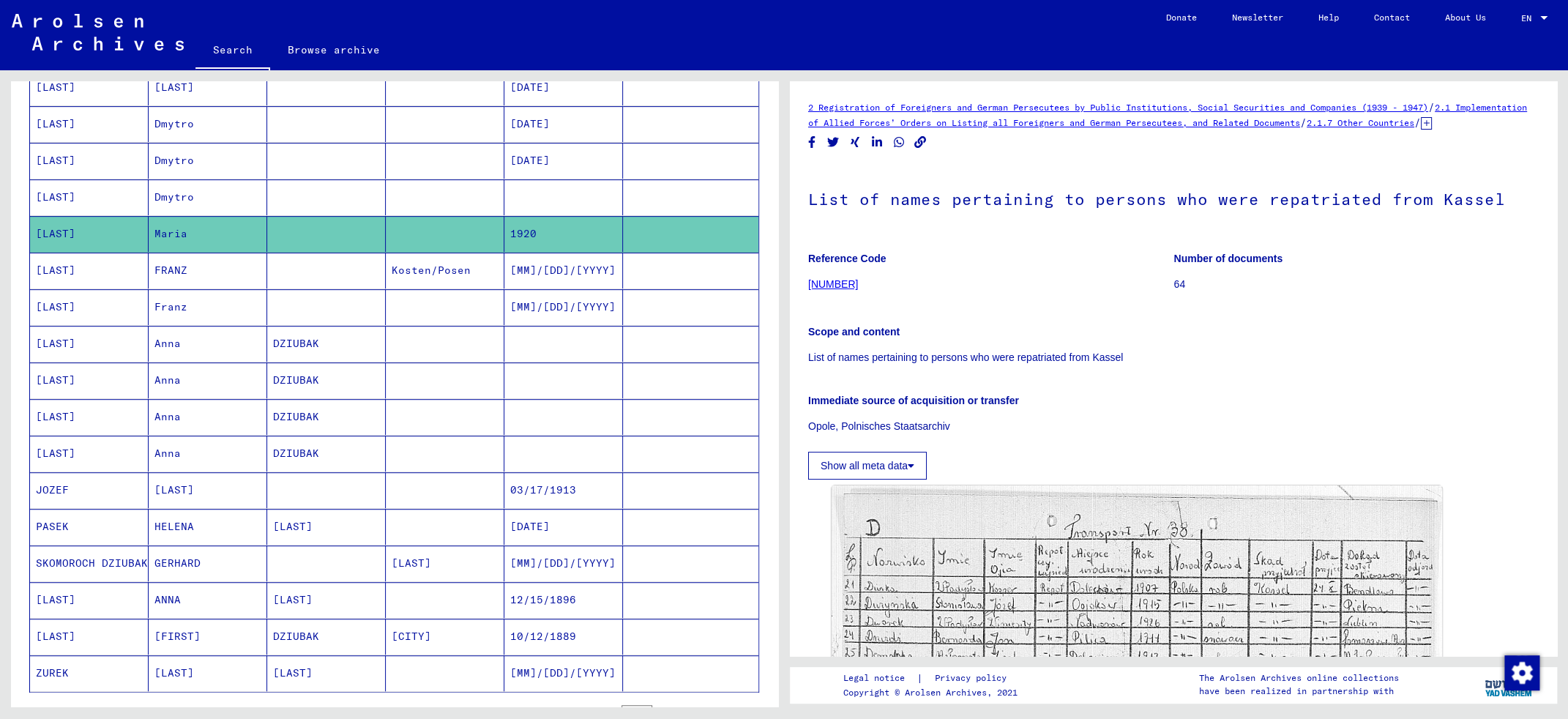 click on "[LAST]" at bounding box center [89, 380] 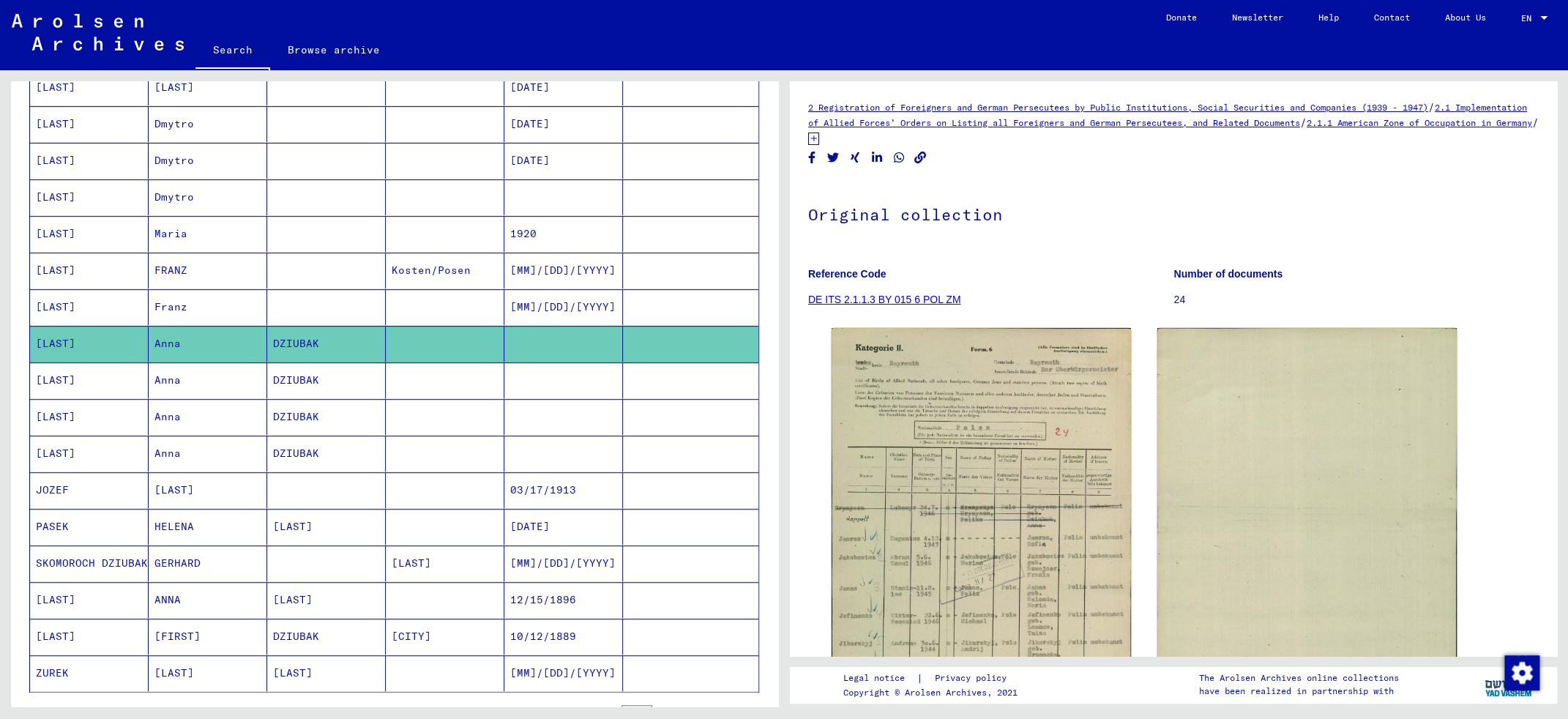 click on "JOZEF" at bounding box center (89, 526) 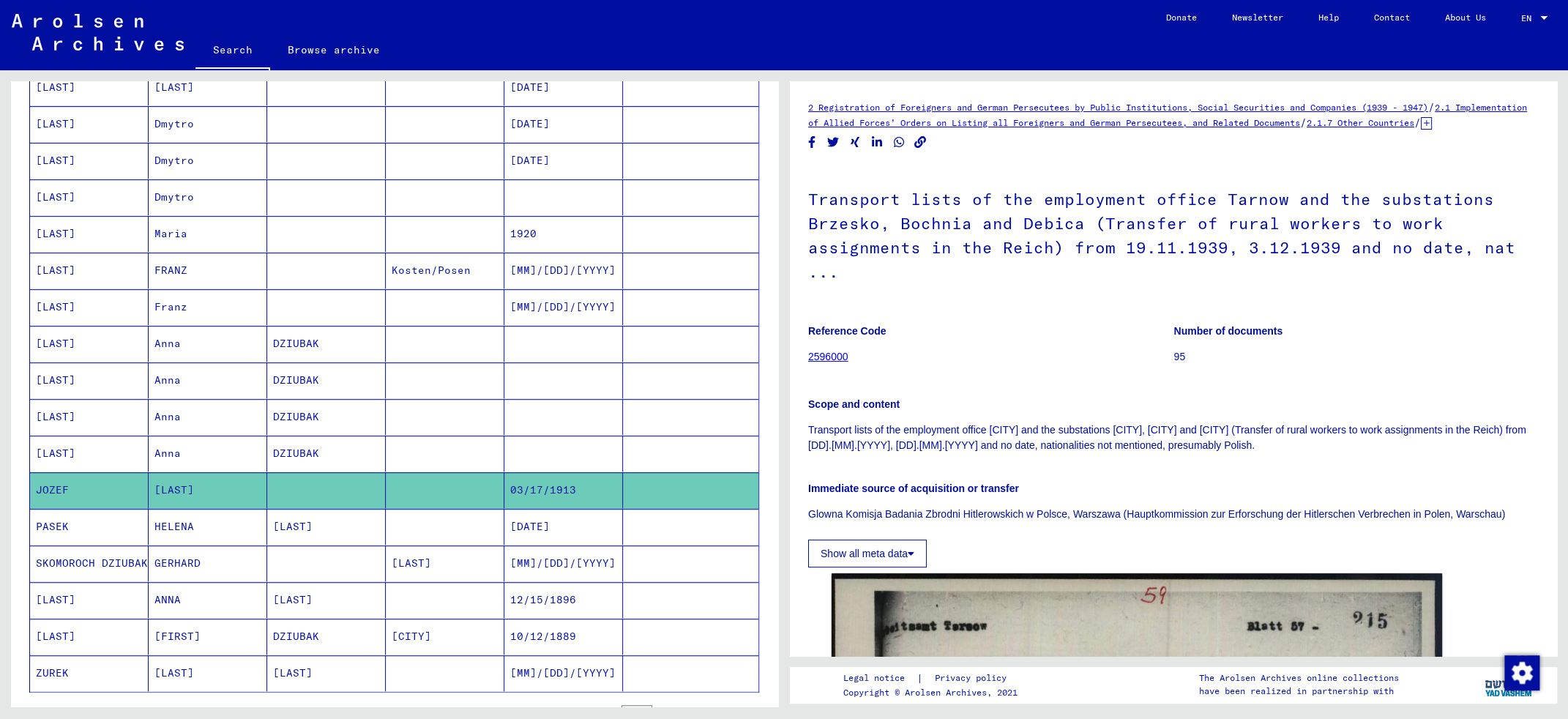 scroll, scrollTop: 0, scrollLeft: 0, axis: both 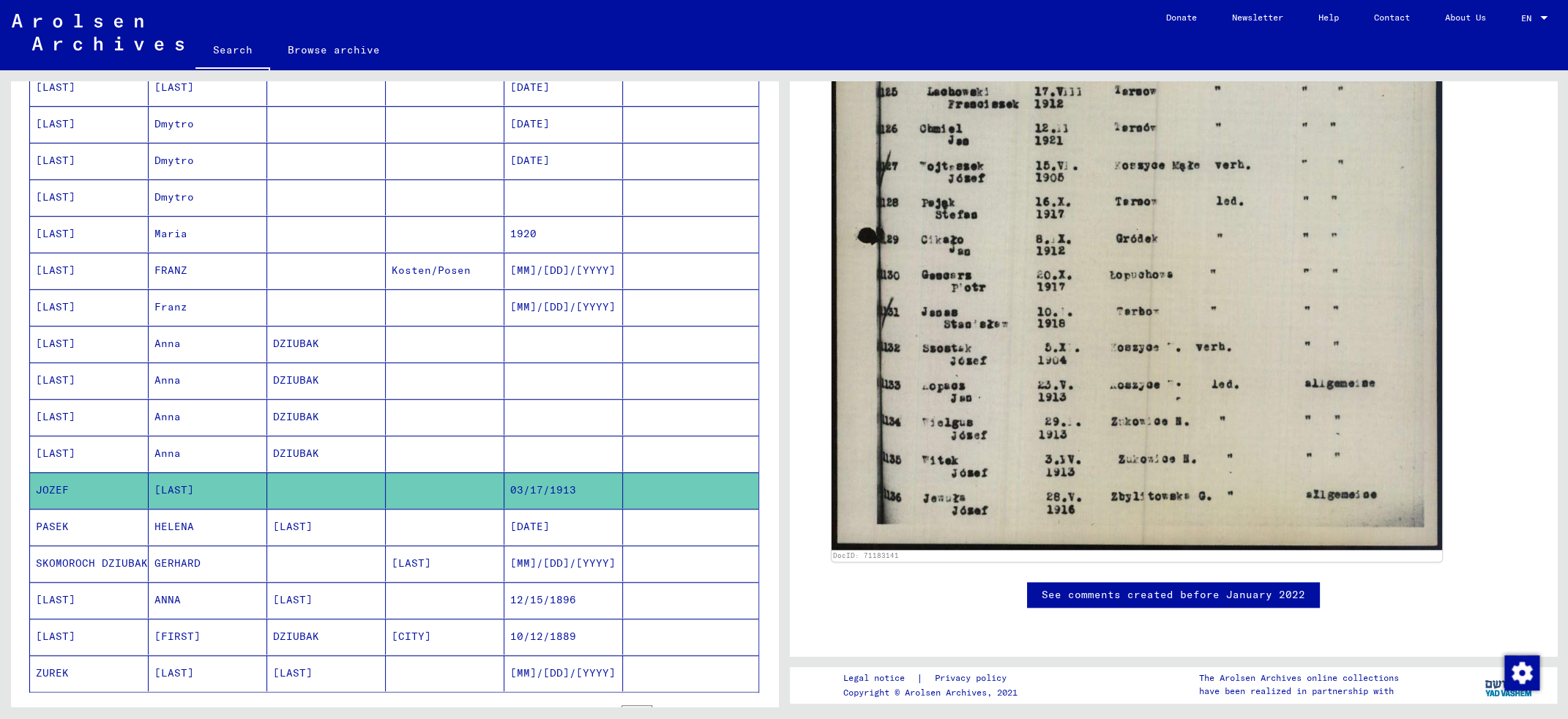 click on "Anna" at bounding box center [208, 490] 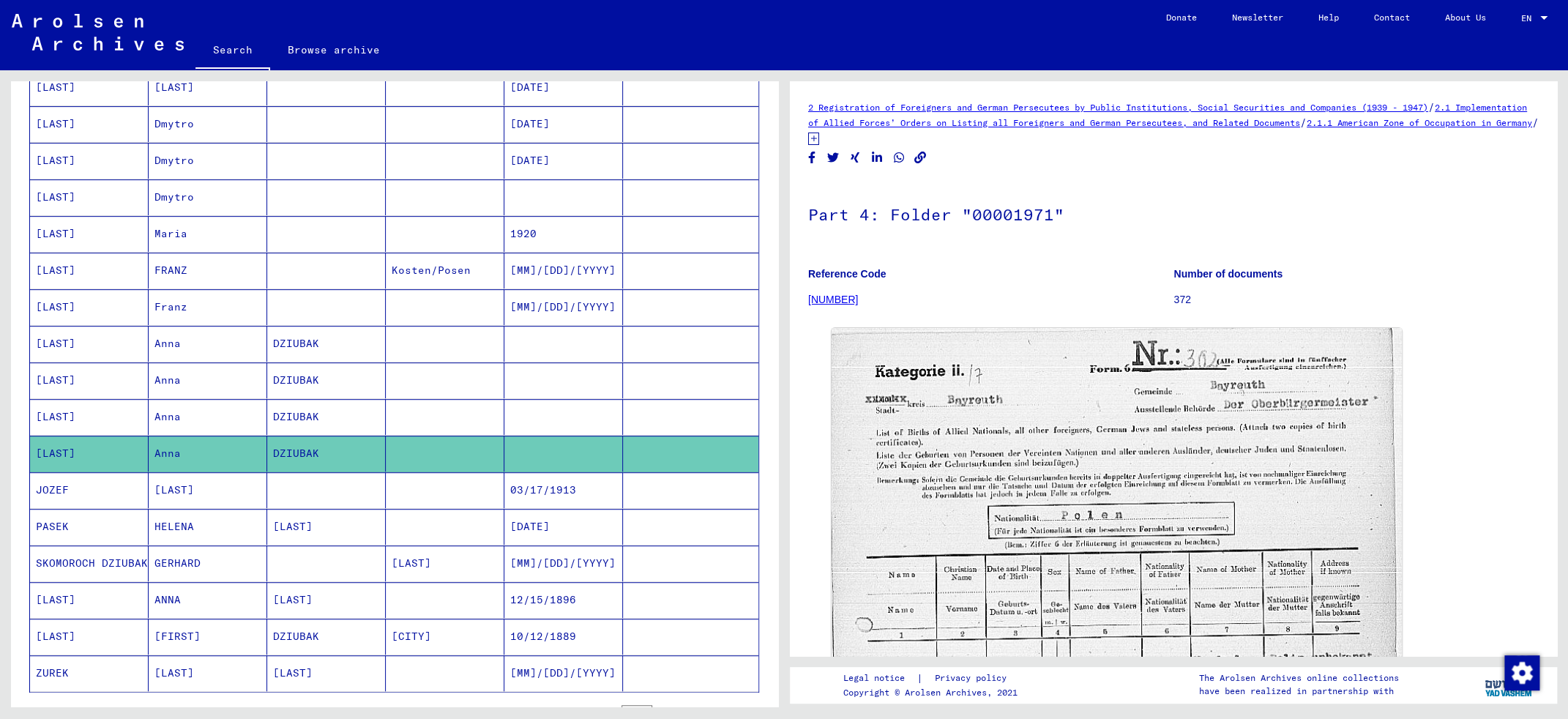 scroll, scrollTop: 0, scrollLeft: 0, axis: both 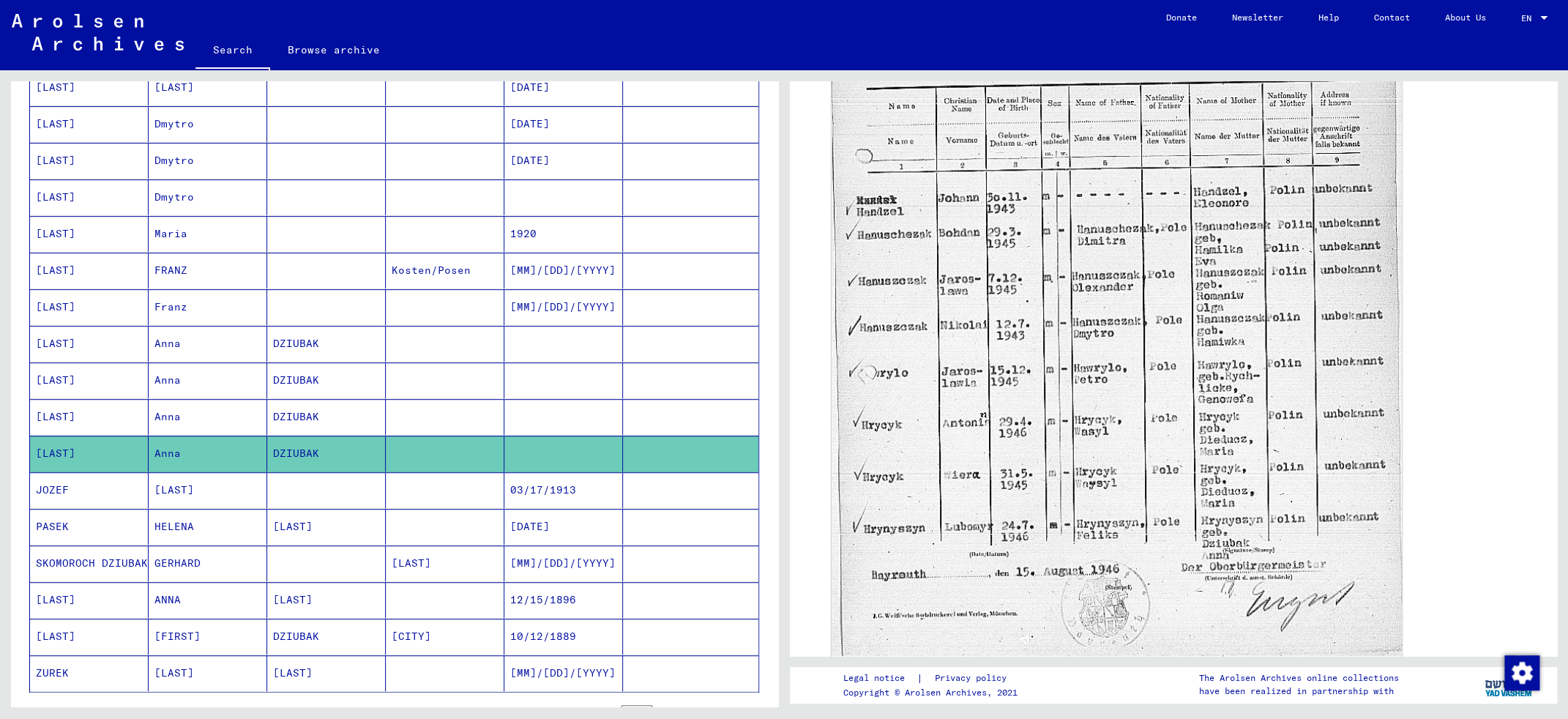click on "Anna" at bounding box center [208, 453] 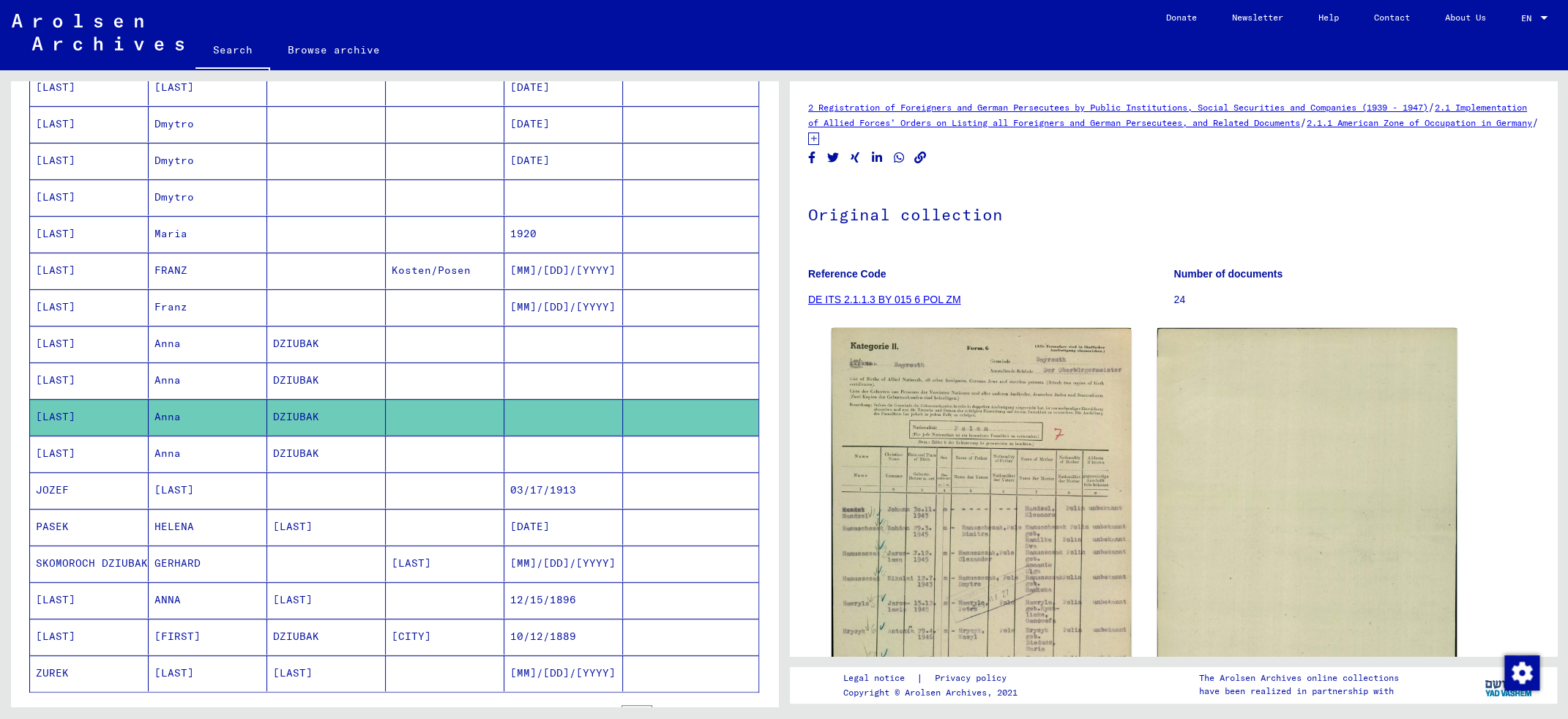 scroll, scrollTop: 0, scrollLeft: 0, axis: both 